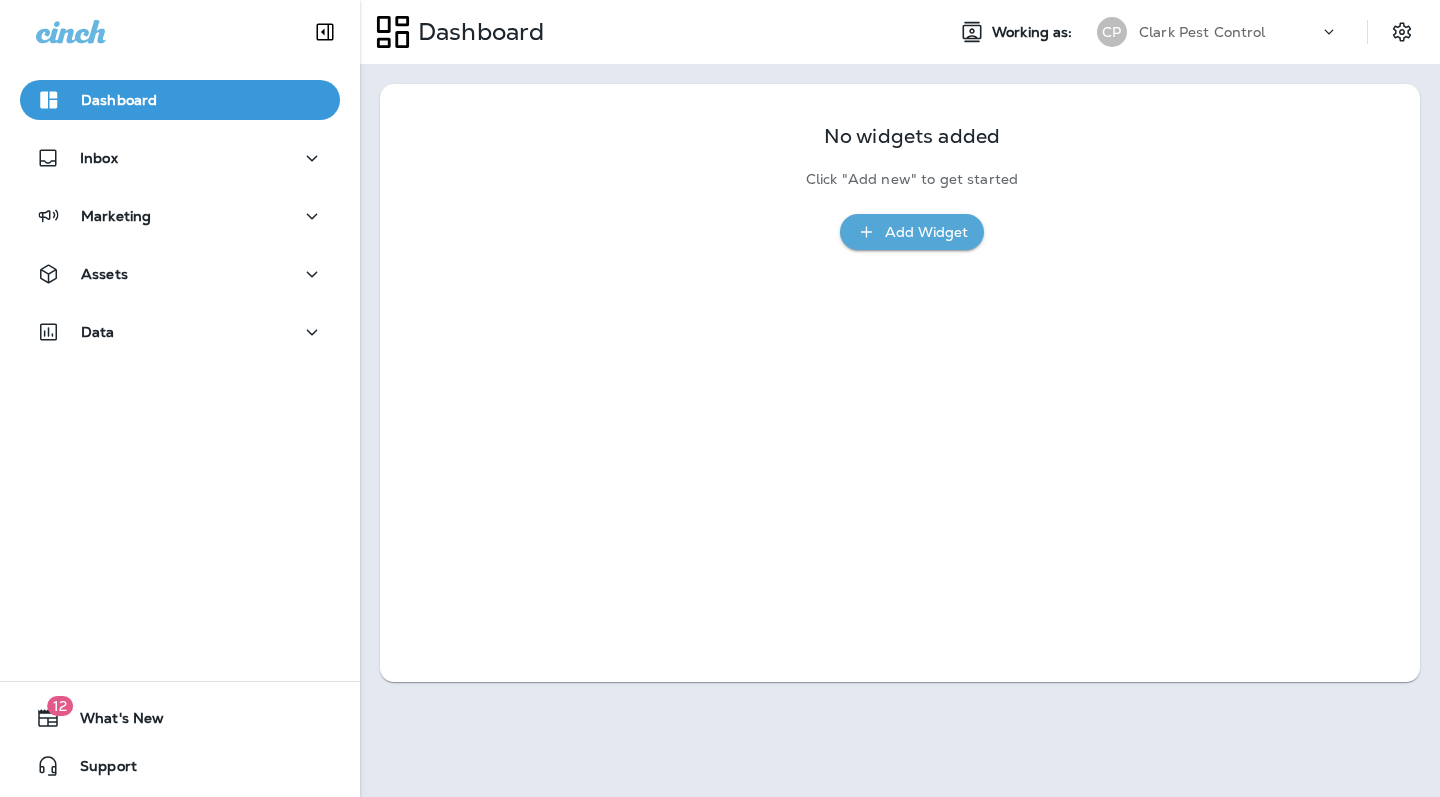 scroll, scrollTop: 0, scrollLeft: 0, axis: both 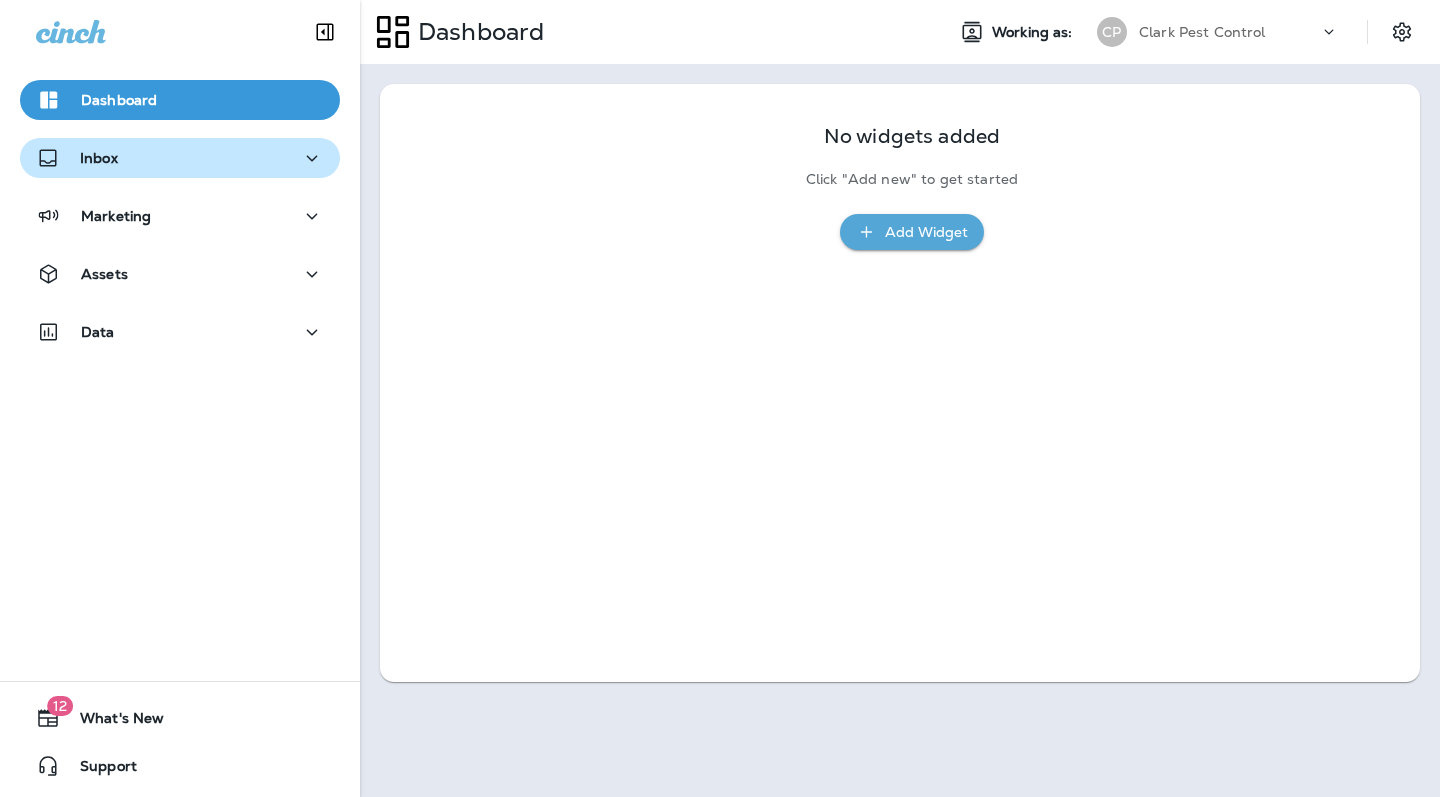 click on "Inbox" at bounding box center [180, 158] 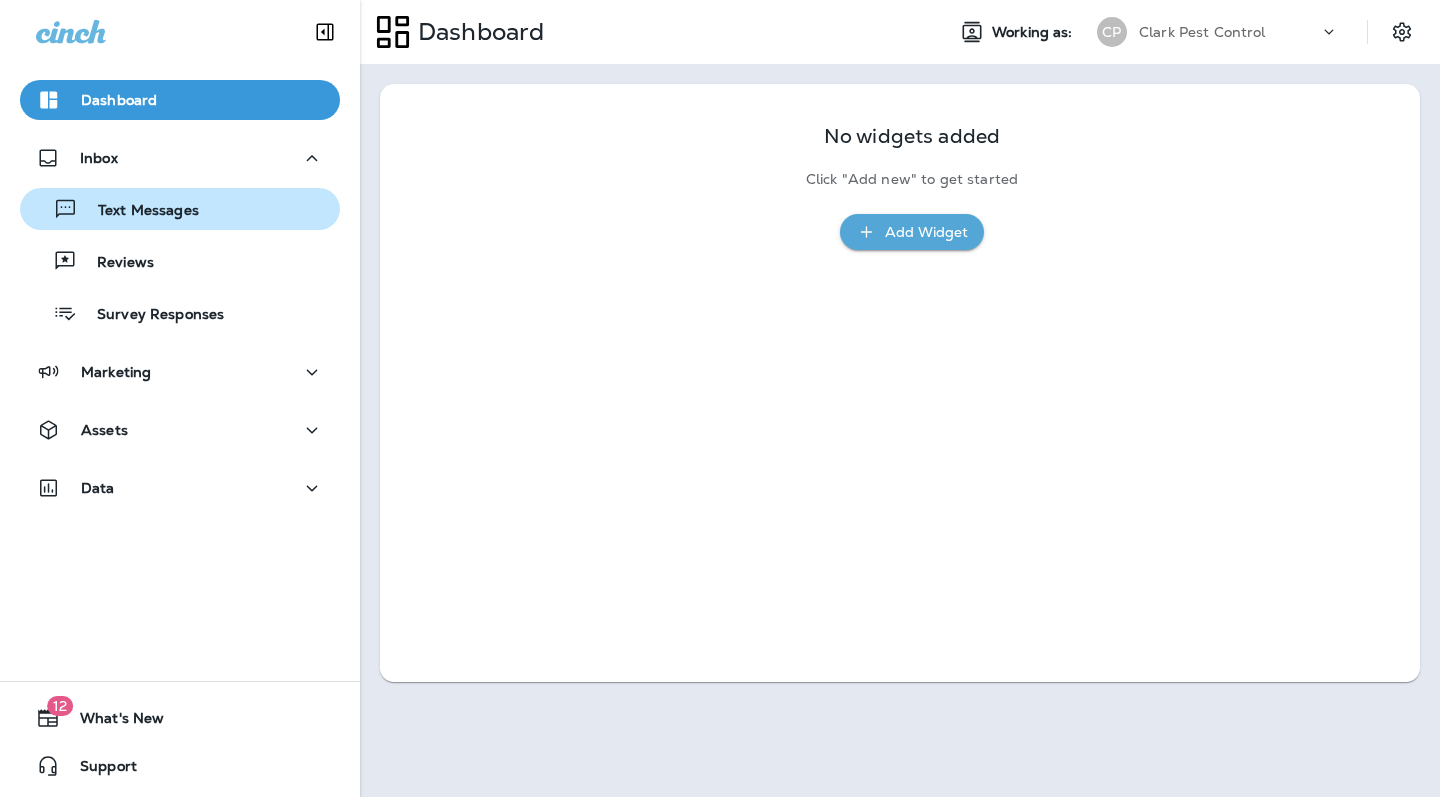 click on "Text Messages" at bounding box center (180, 209) 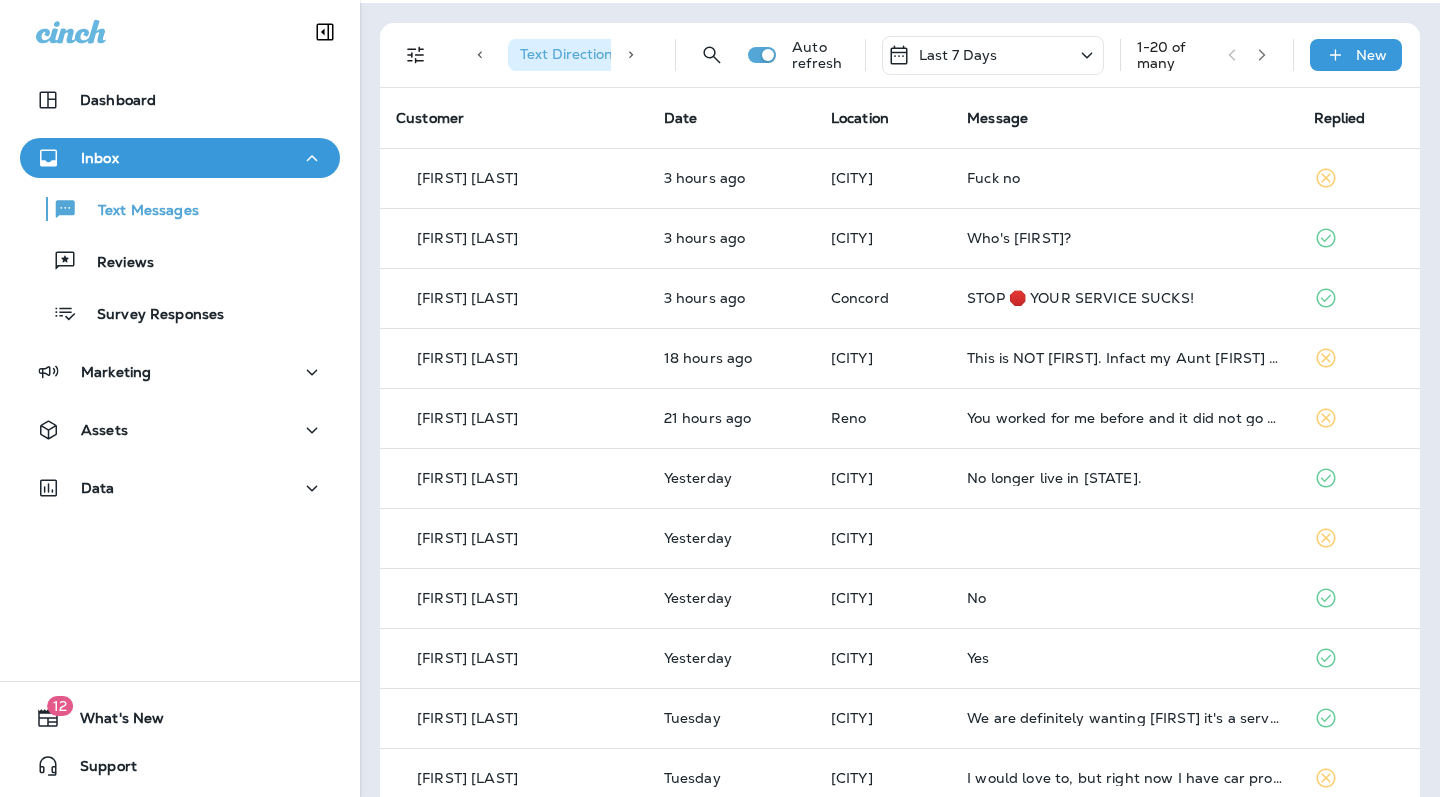 scroll, scrollTop: 0, scrollLeft: 0, axis: both 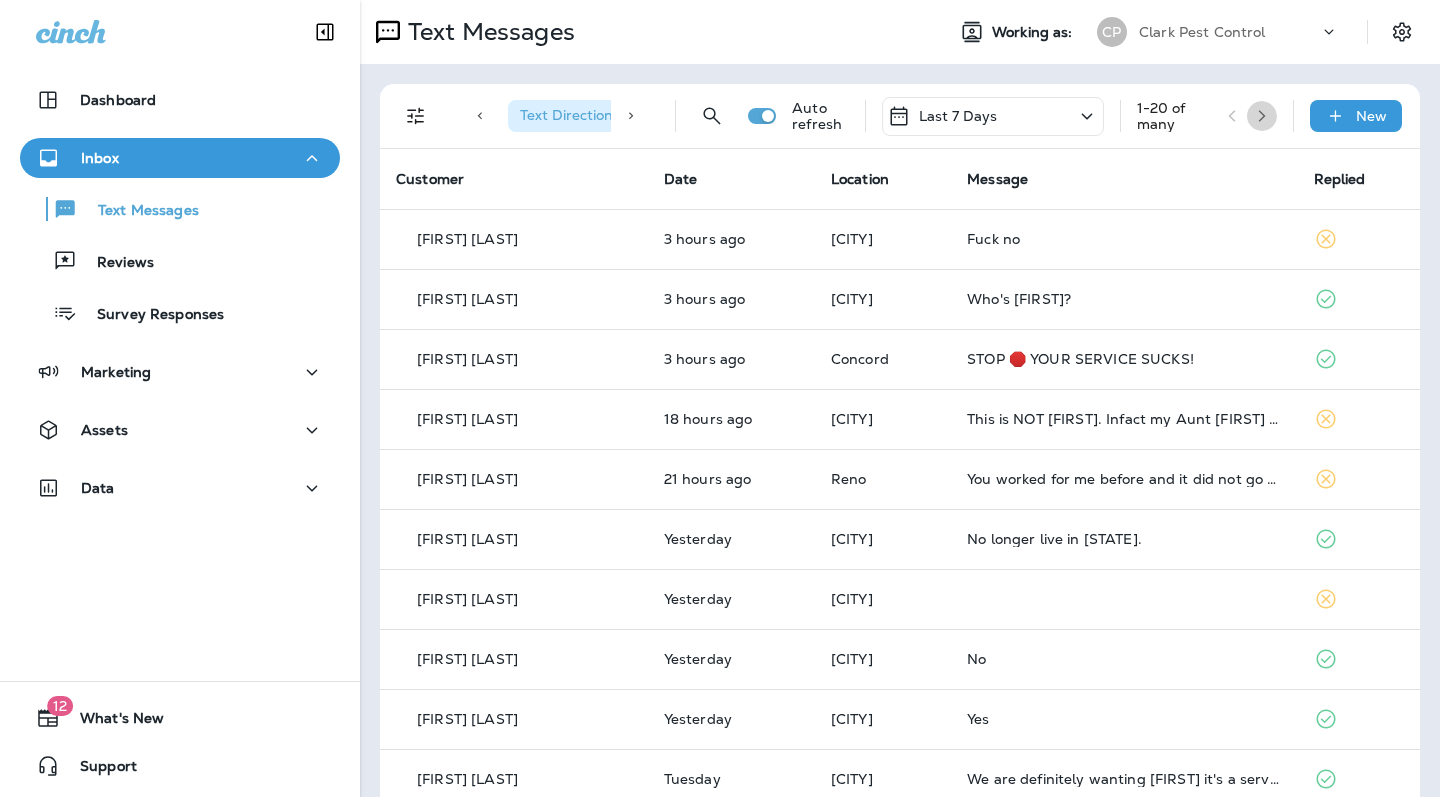click 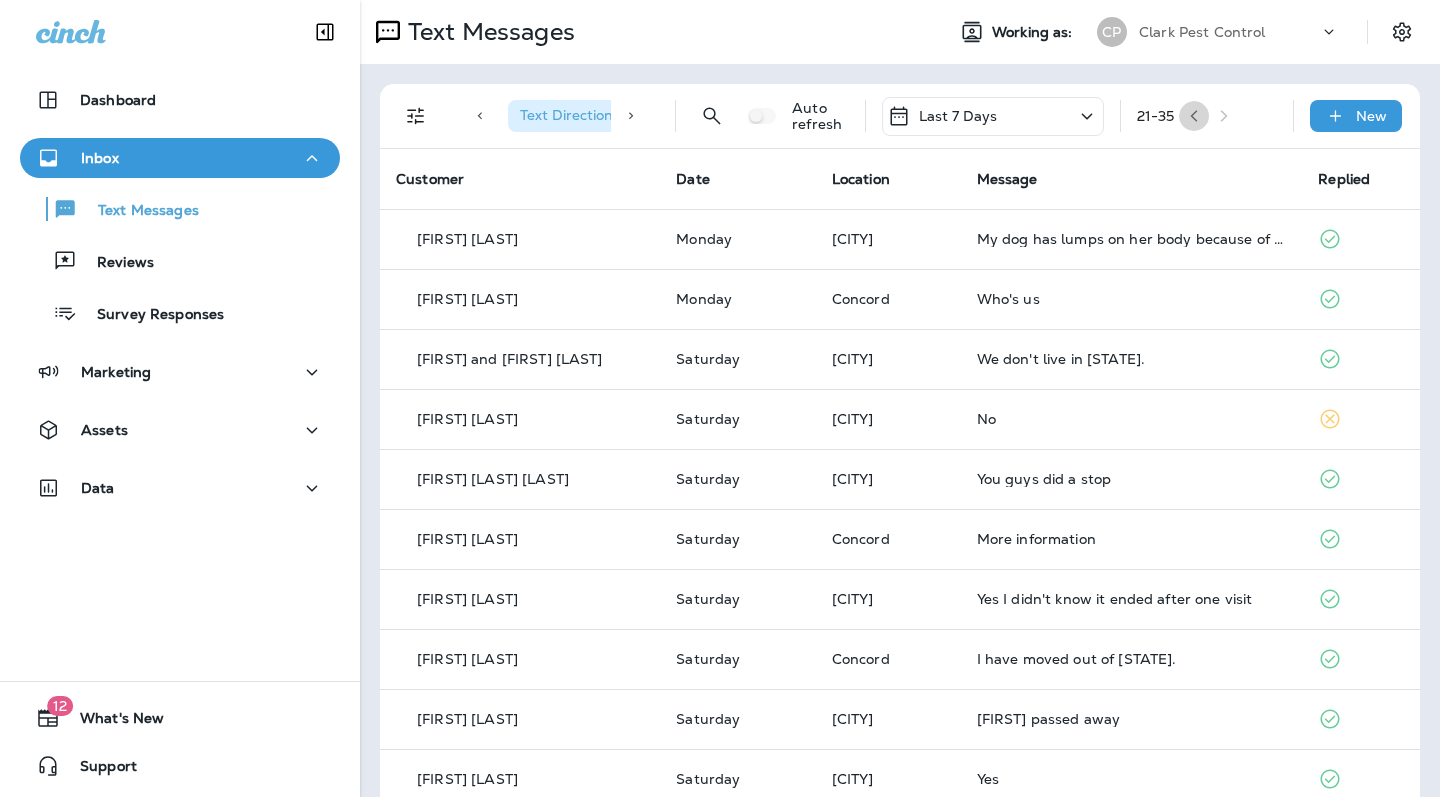 click 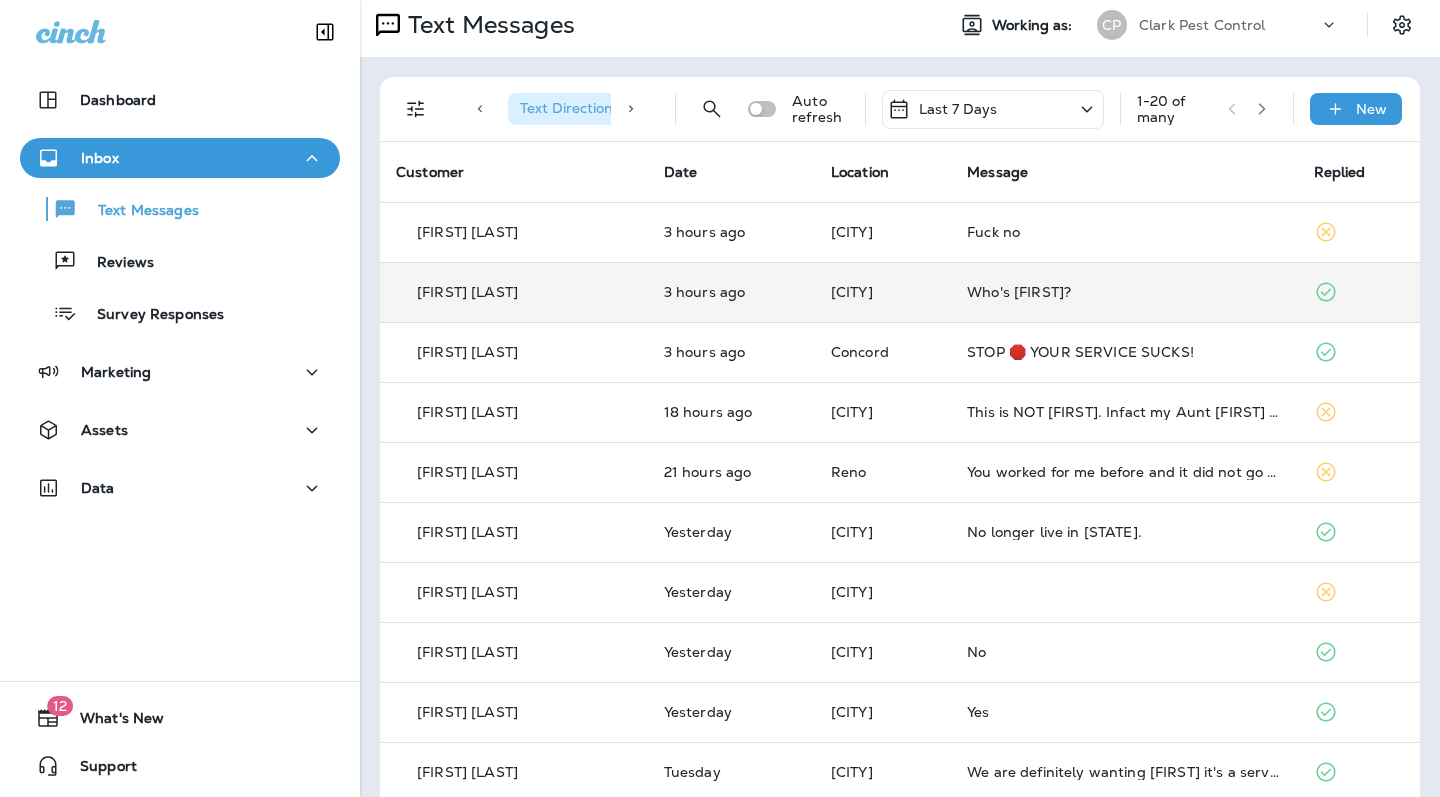 scroll, scrollTop: 0, scrollLeft: 0, axis: both 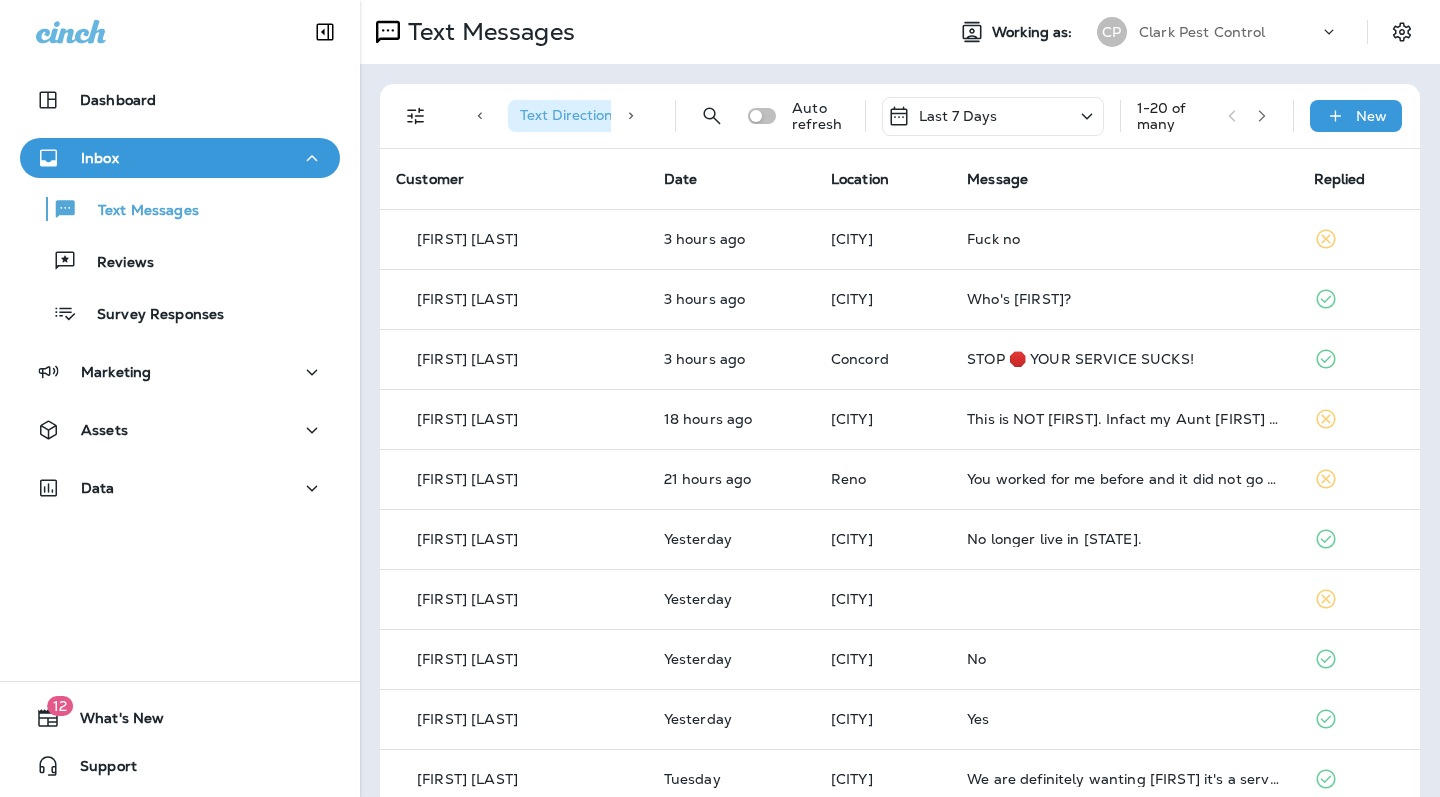 click on "1  -  20   of many" at bounding box center [1207, 116] 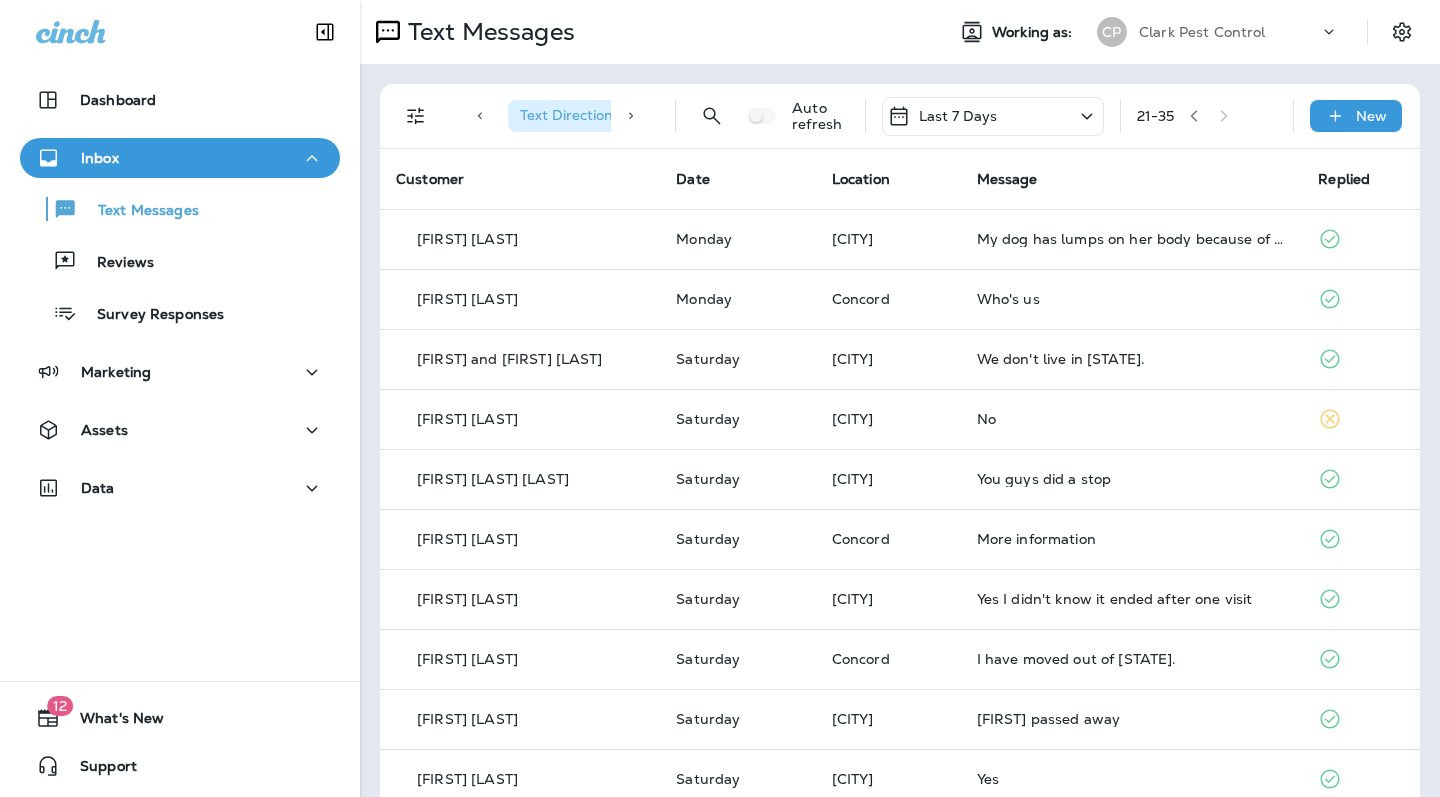 click 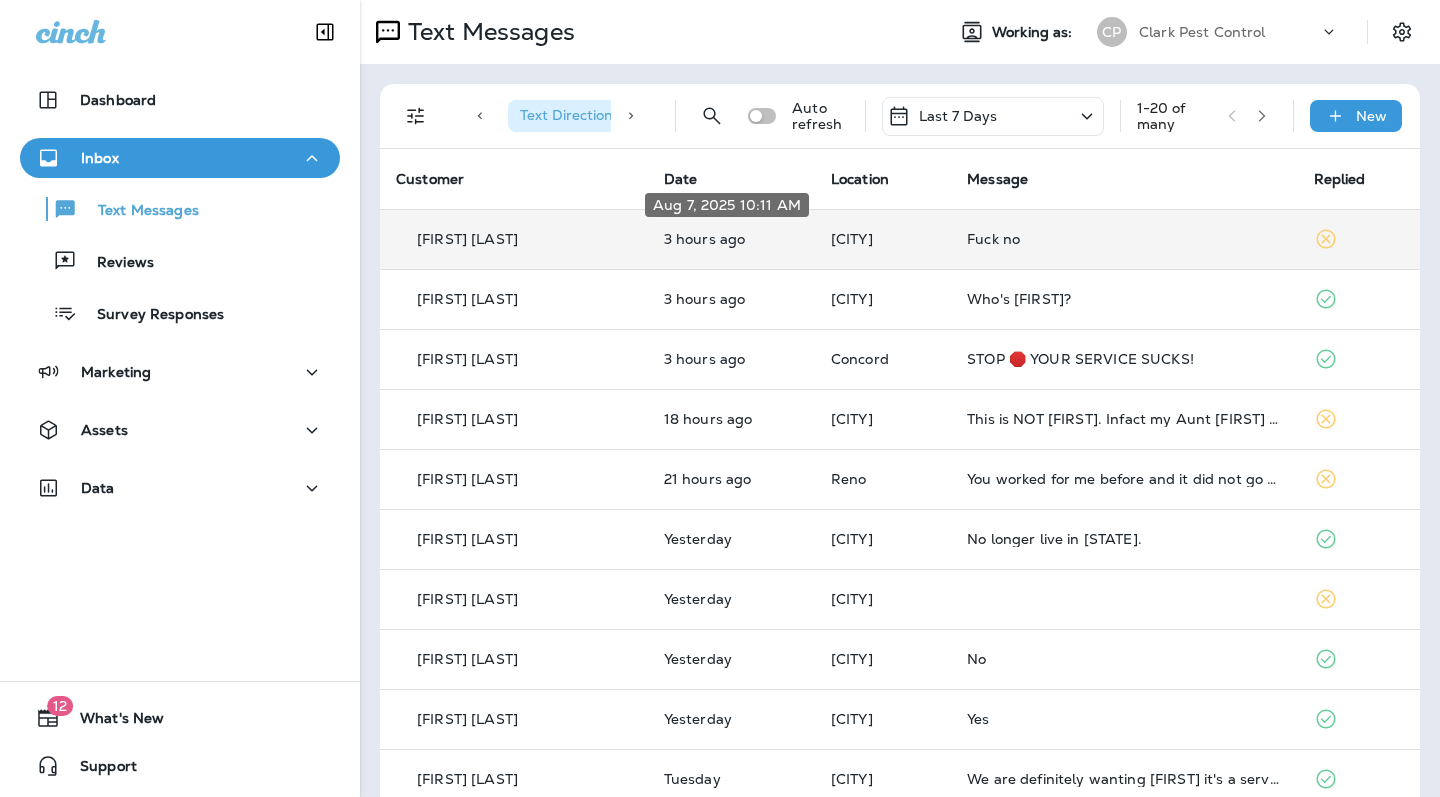 click on "3 hours ago" at bounding box center [731, 239] 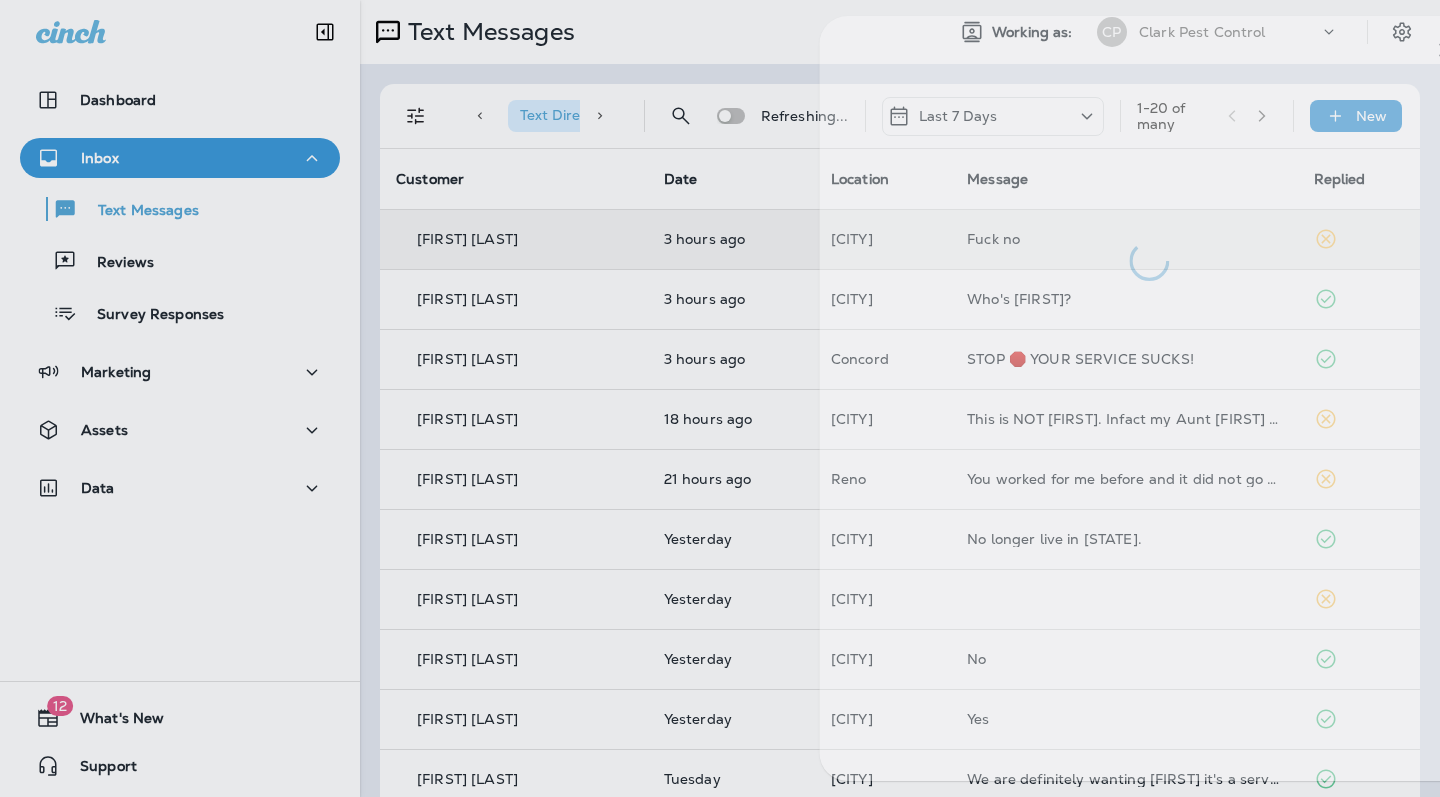 click at bounding box center (785, 398) 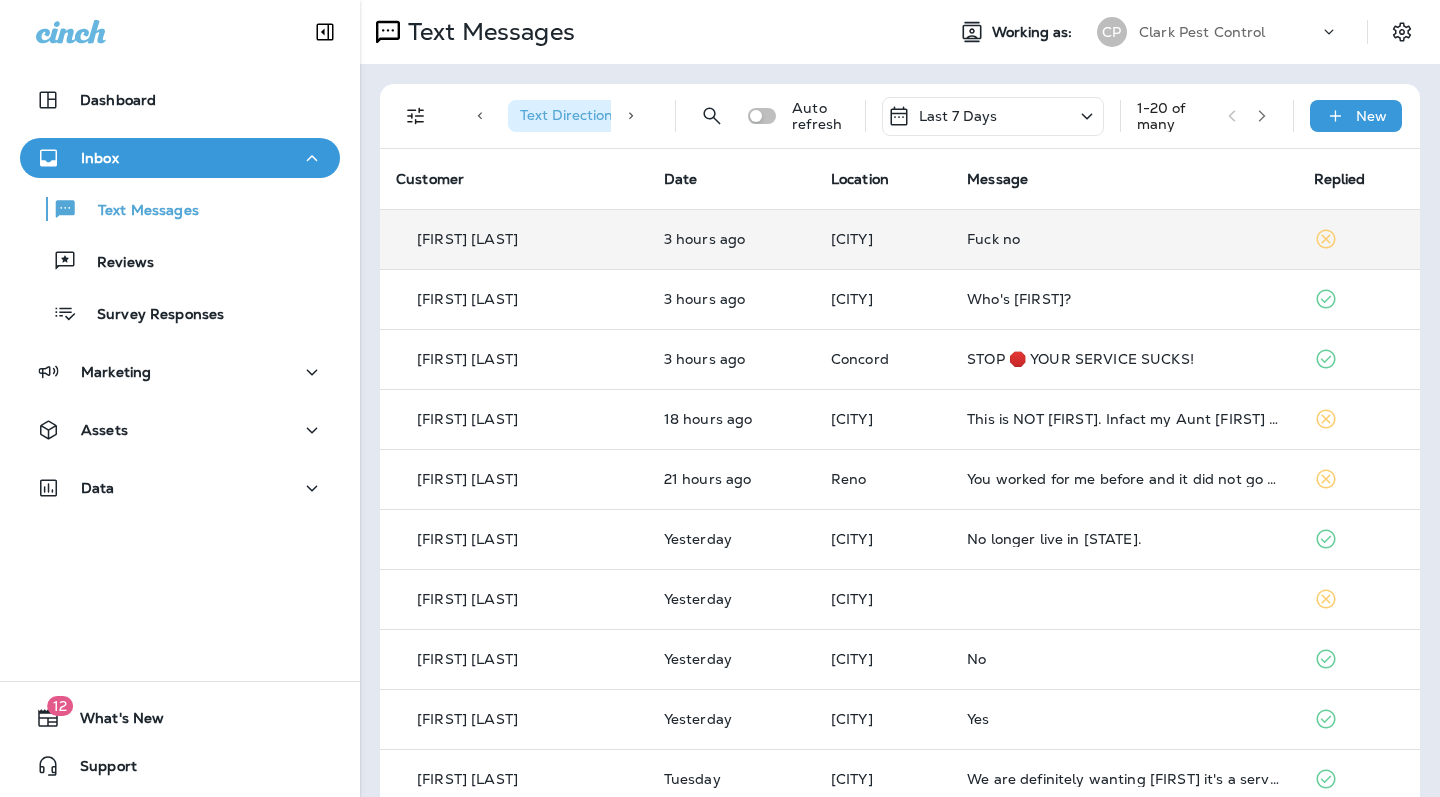click at bounding box center (720, 398) 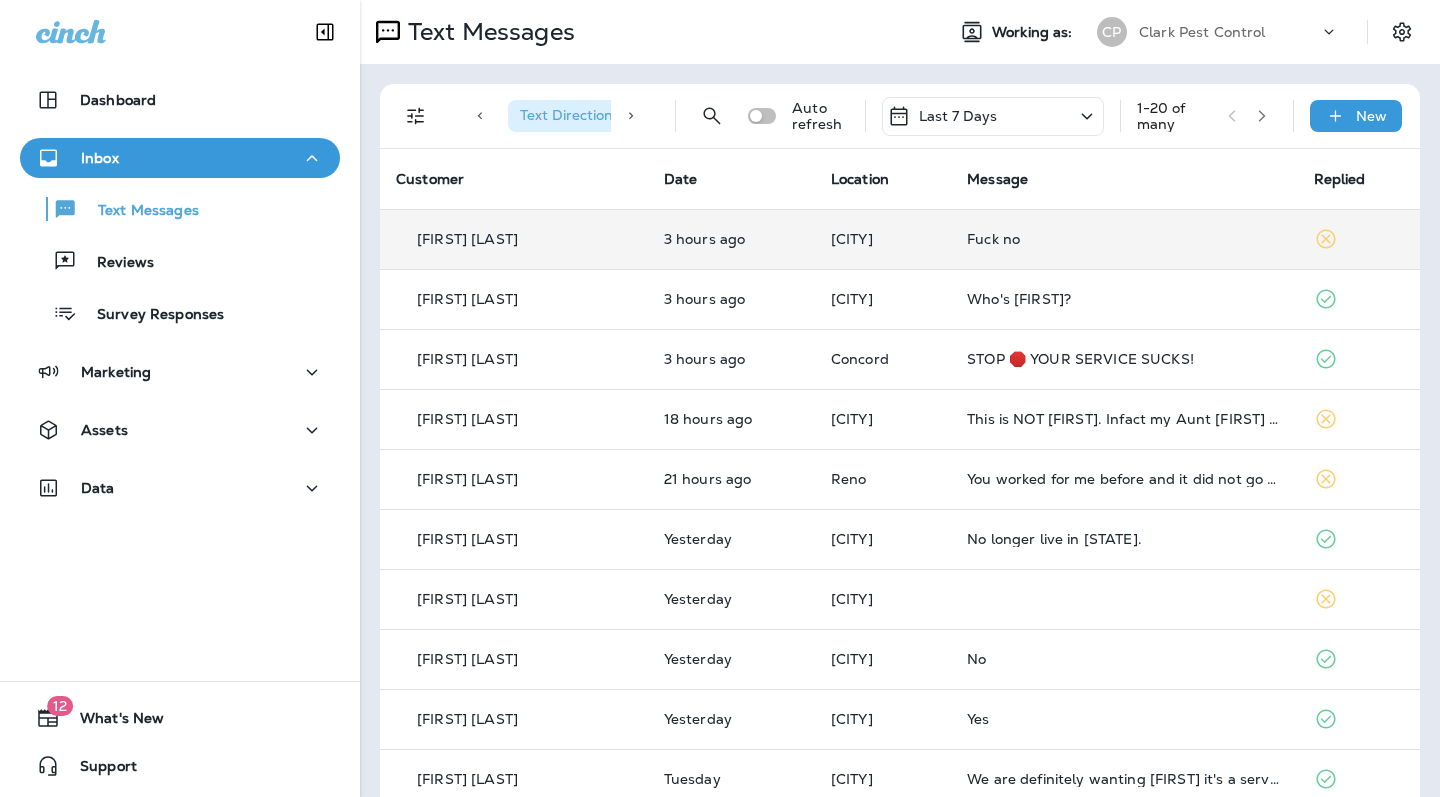 click on "Fuck no" at bounding box center [1124, 239] 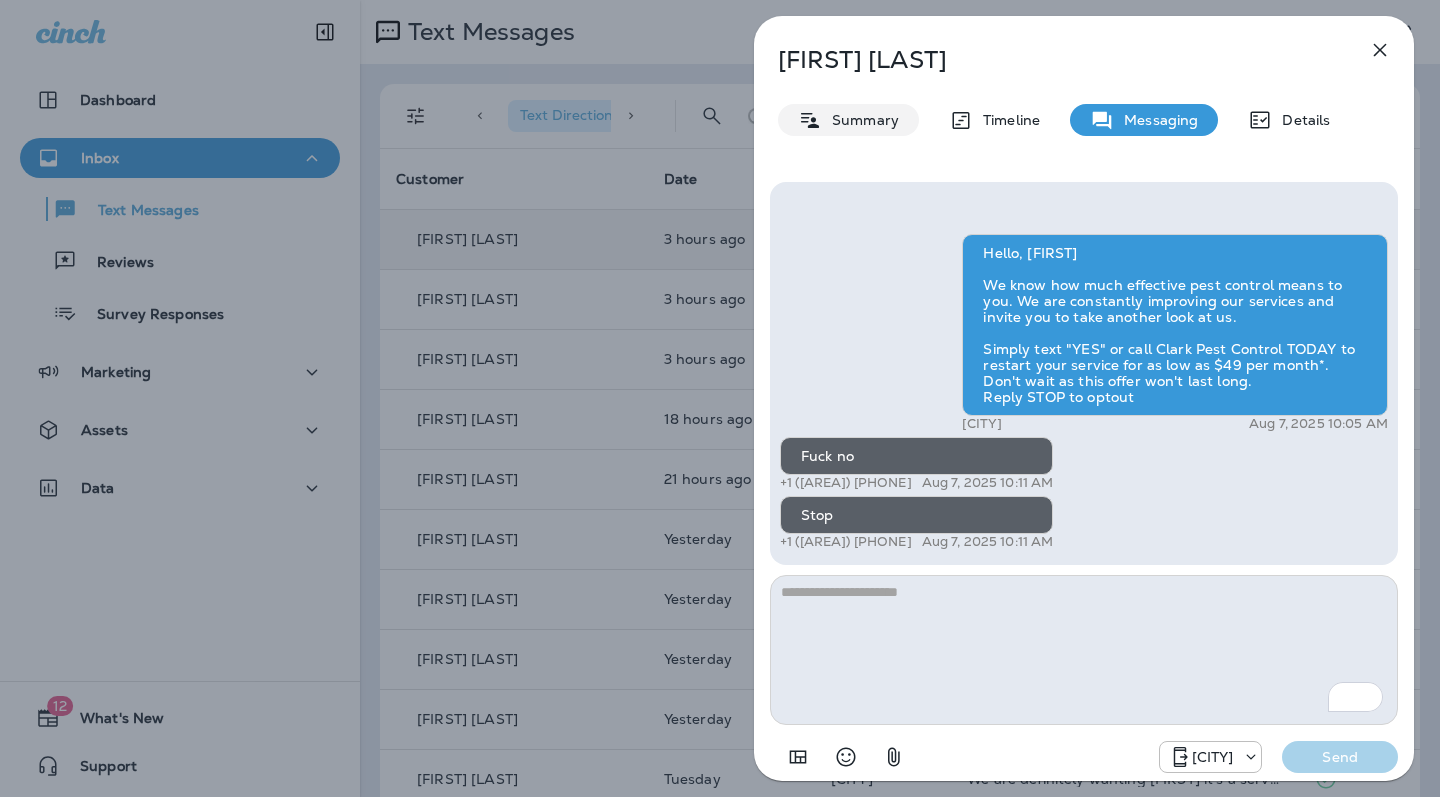 click on "Summary" at bounding box center [860, 120] 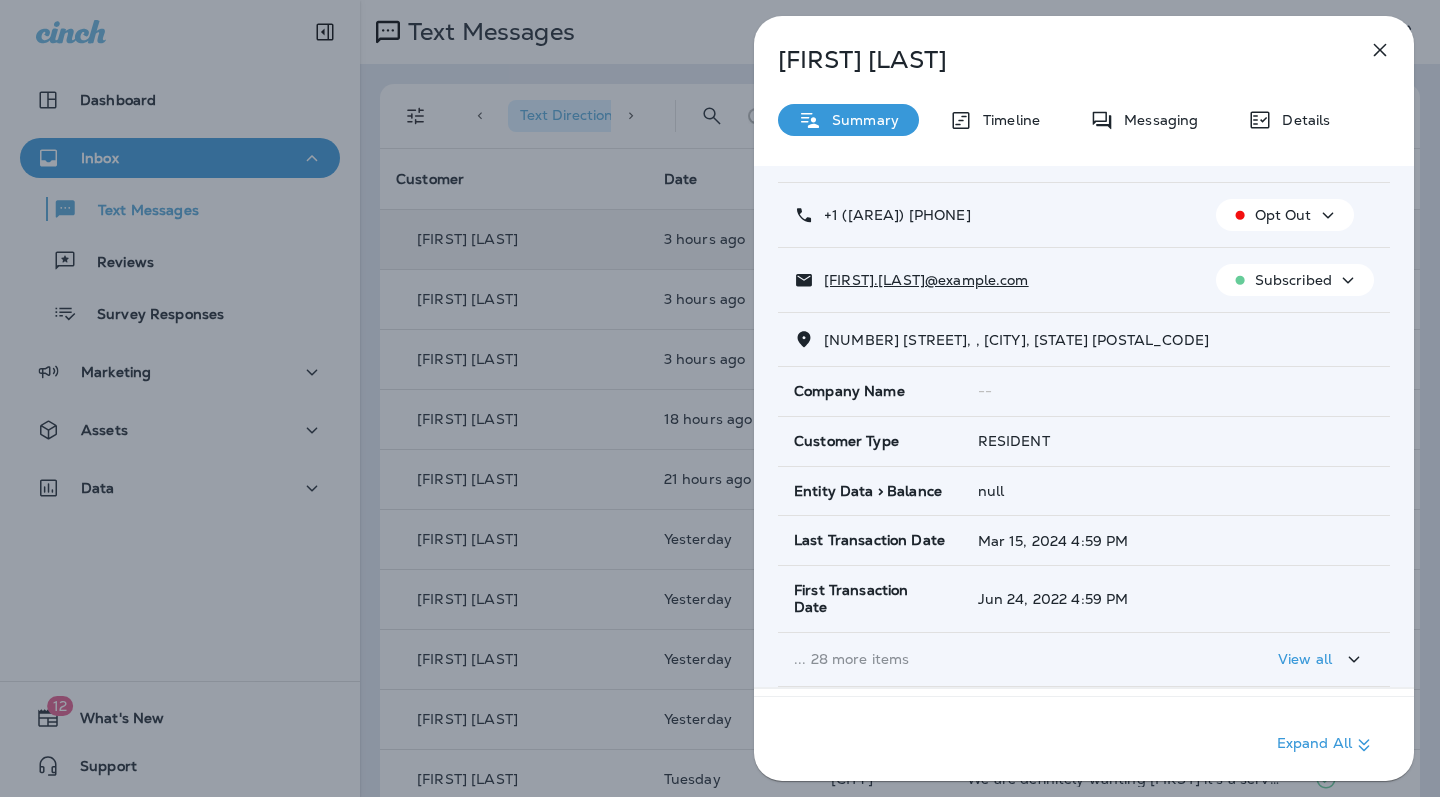 scroll, scrollTop: 0, scrollLeft: 0, axis: both 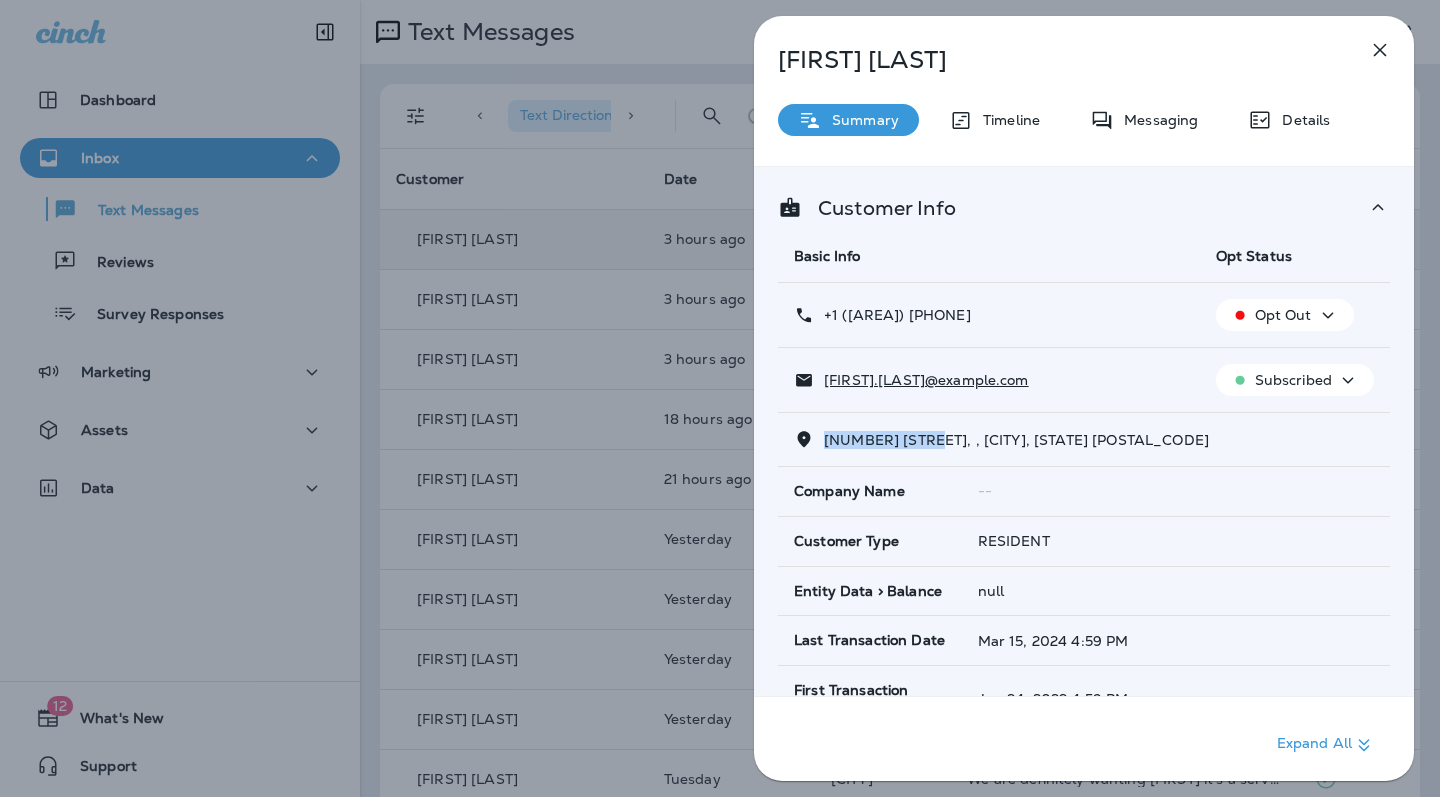 drag, startPoint x: 821, startPoint y: 438, endPoint x: 930, endPoint y: 438, distance: 109 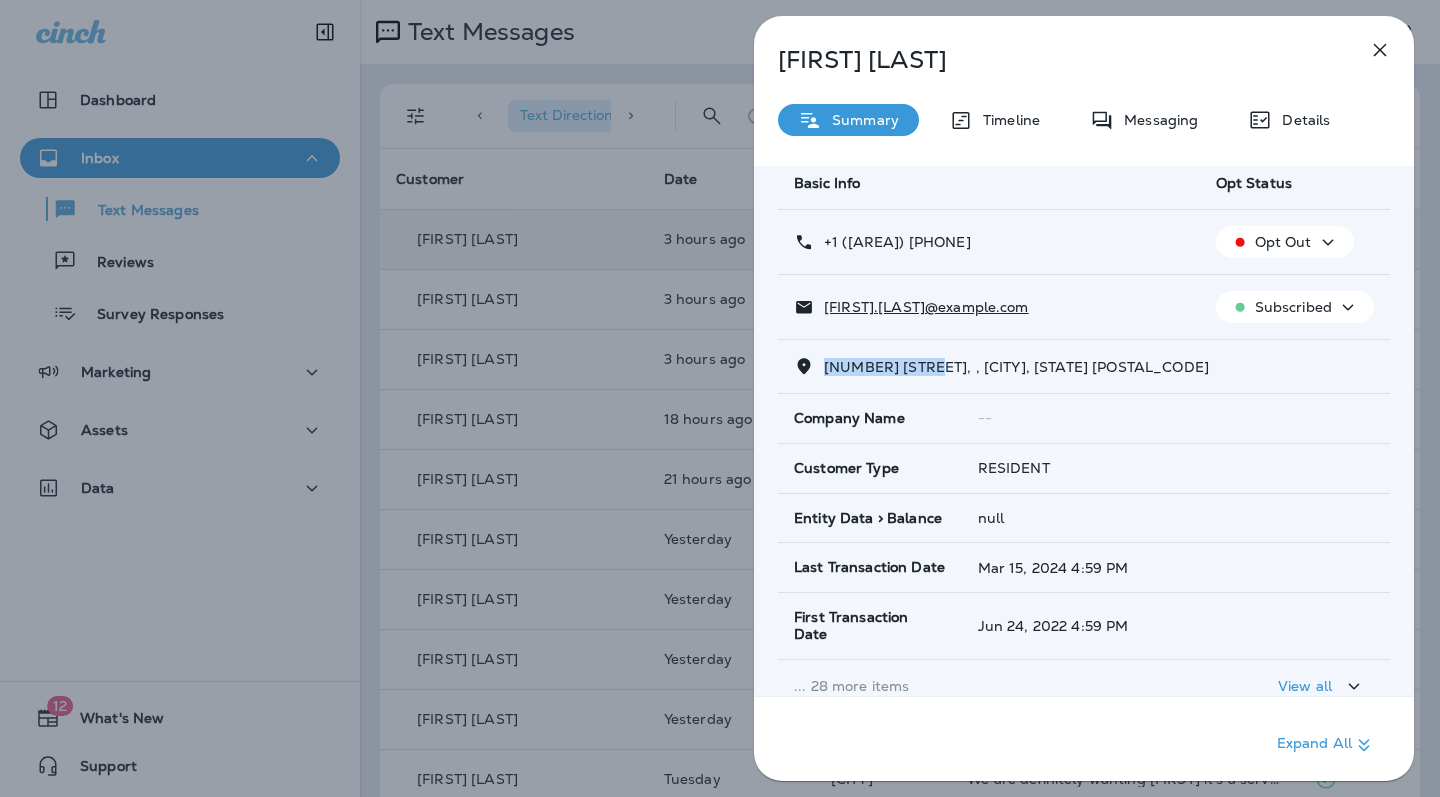 scroll, scrollTop: 0, scrollLeft: 0, axis: both 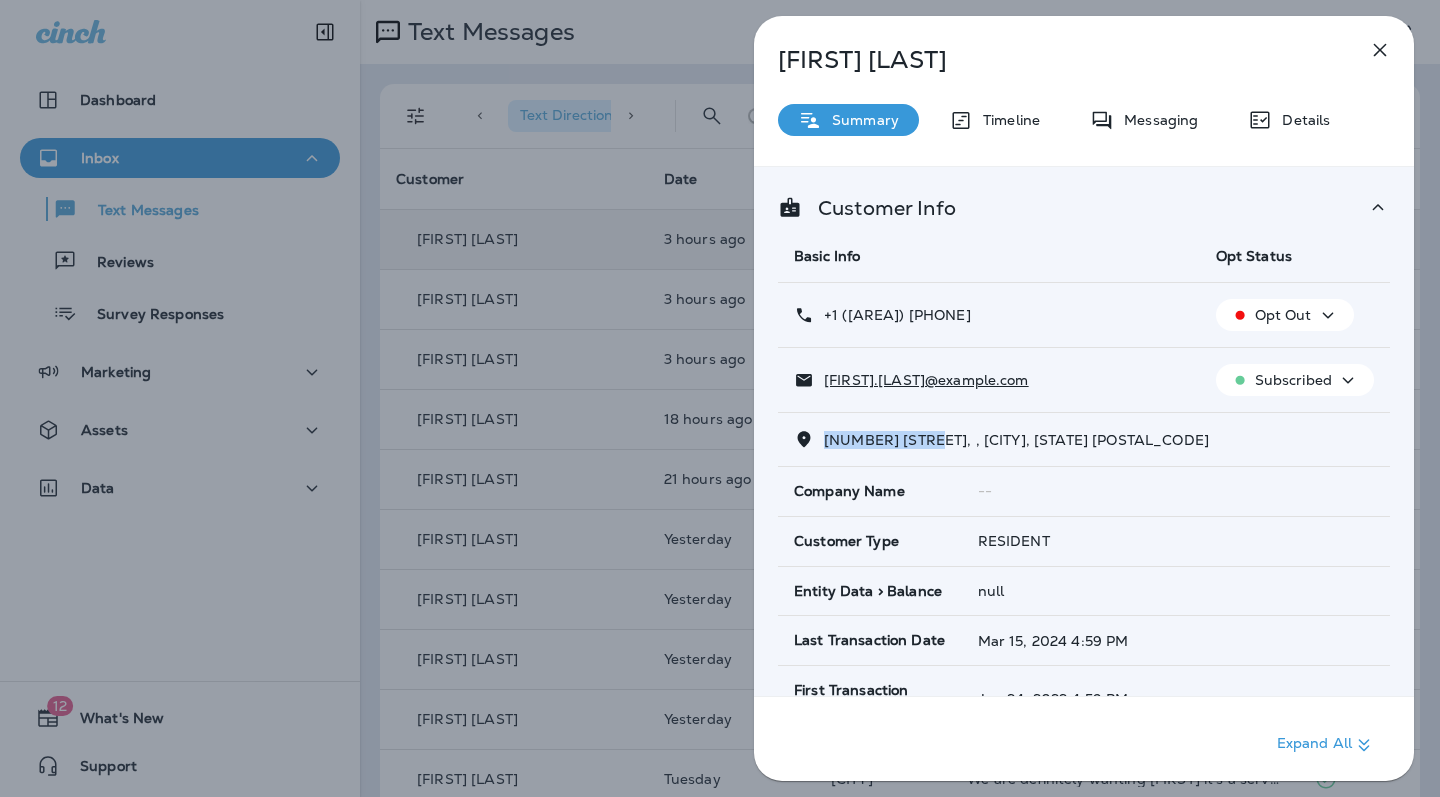 click 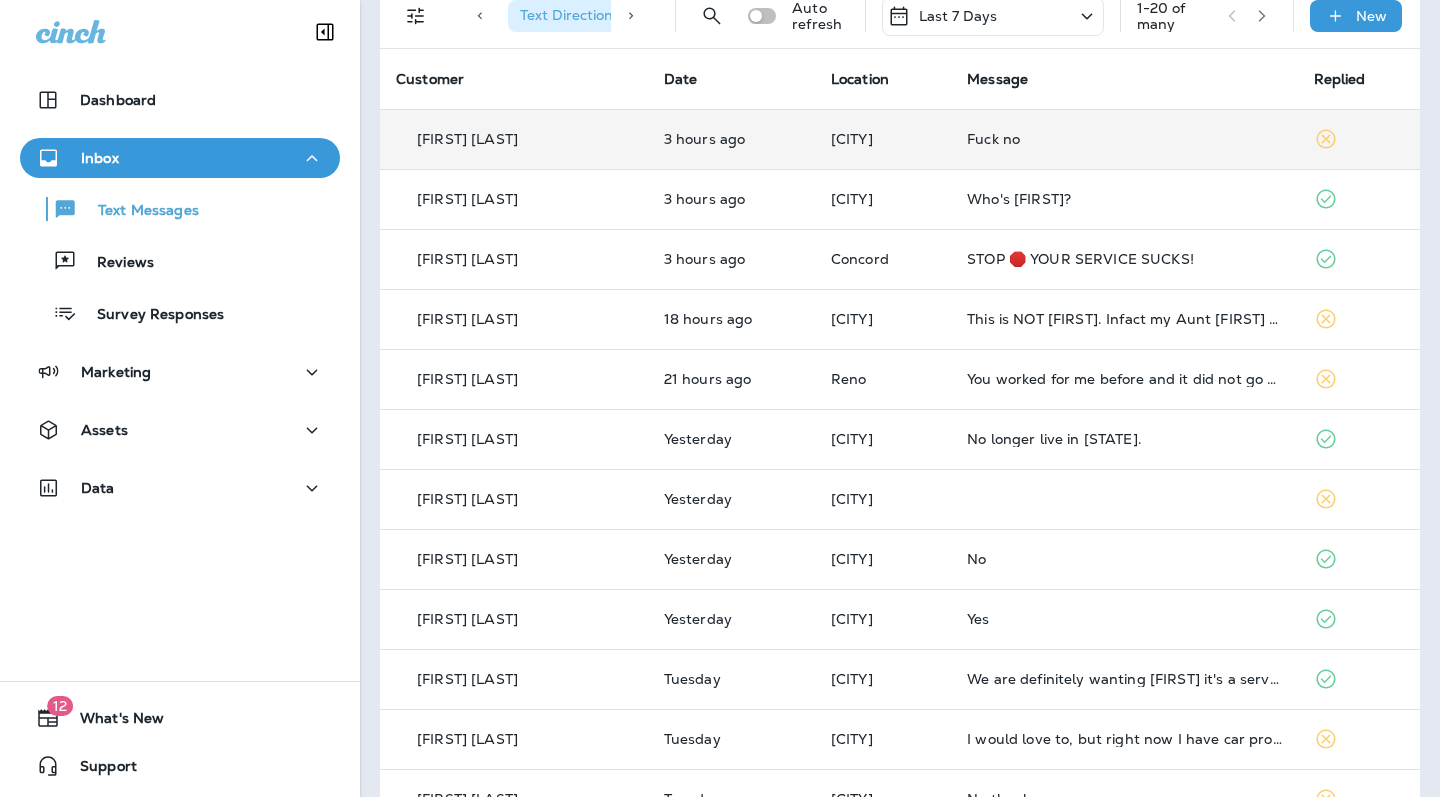 scroll, scrollTop: 200, scrollLeft: 0, axis: vertical 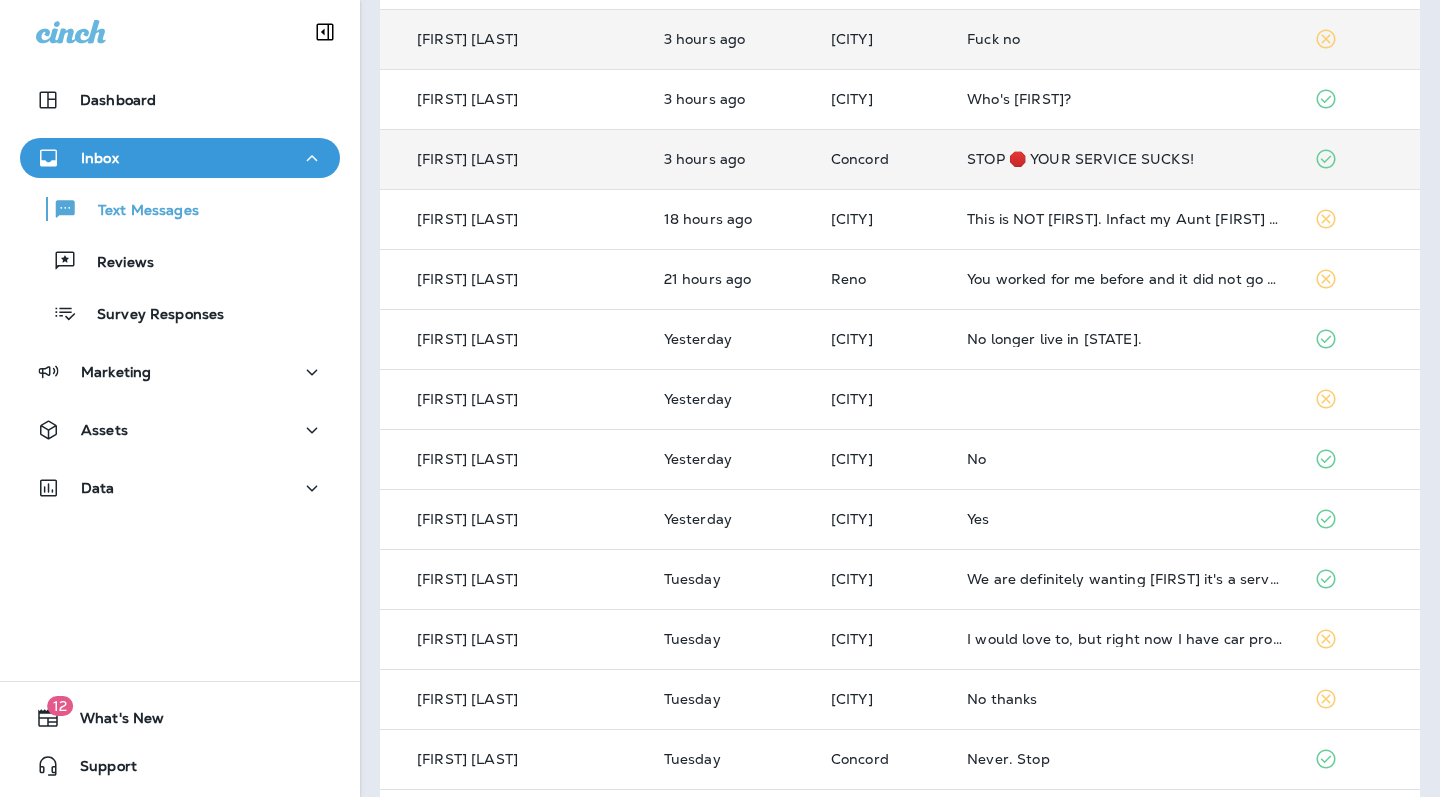 click on "Concord" at bounding box center [883, 159] 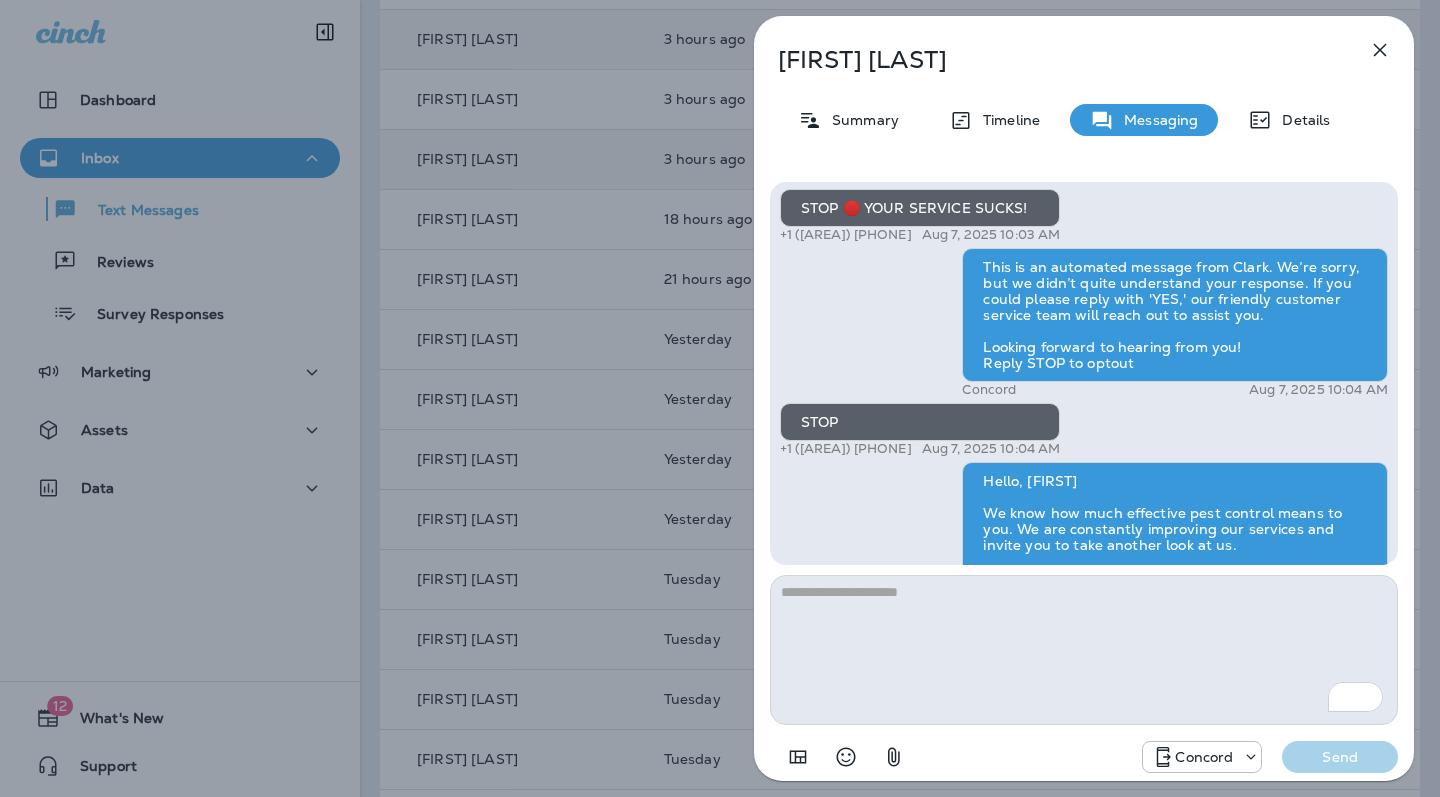 scroll, scrollTop: -113, scrollLeft: 0, axis: vertical 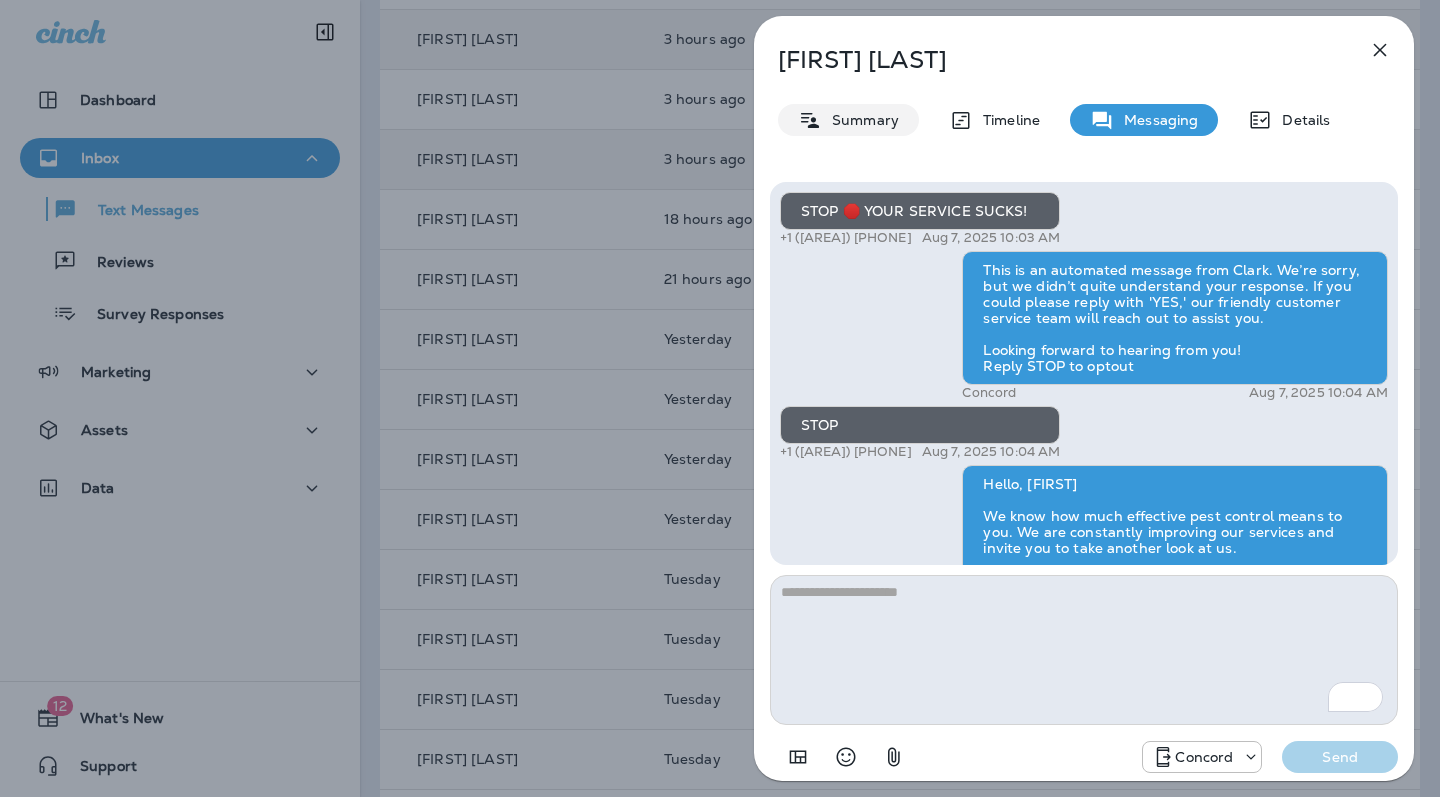 click on "Summary" at bounding box center (860, 120) 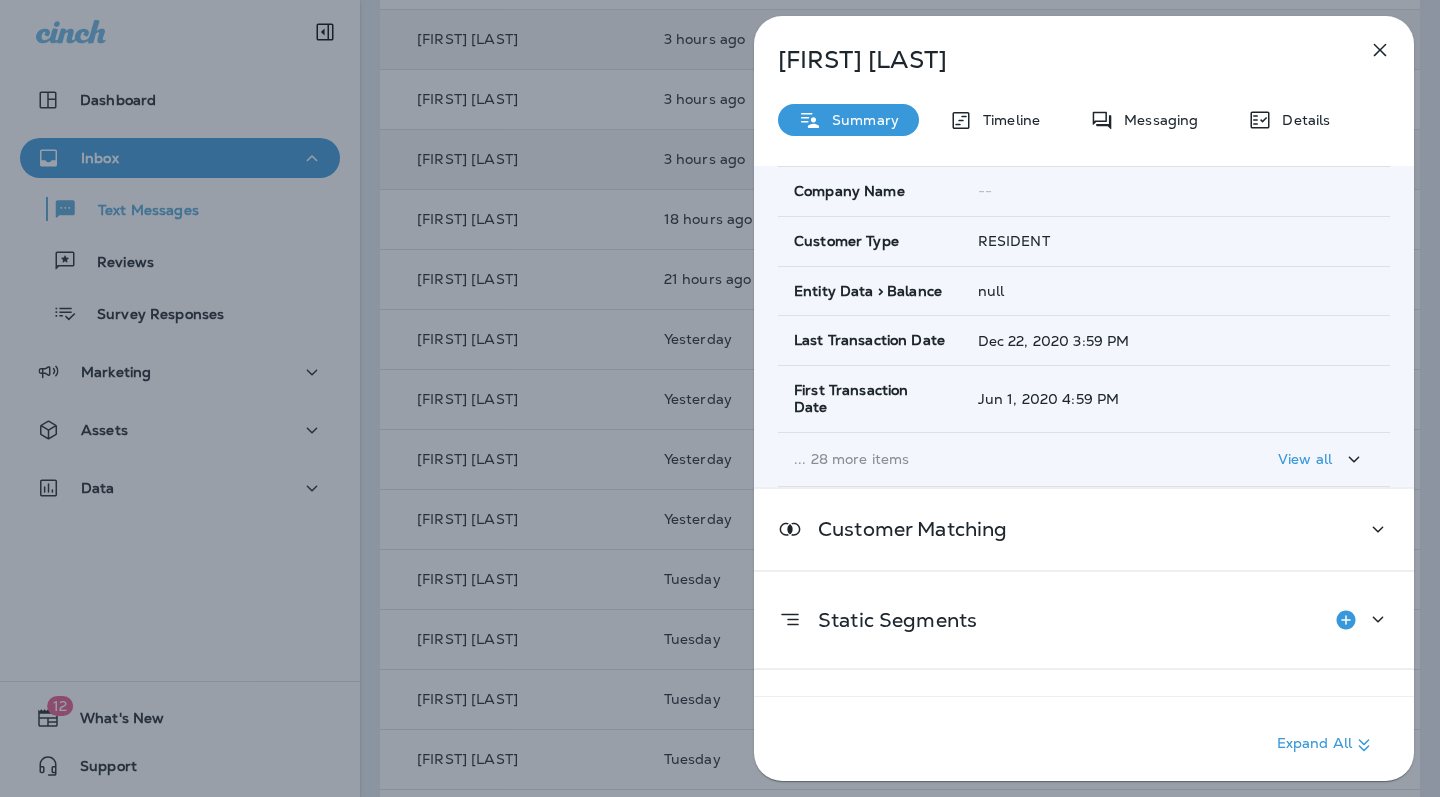 scroll, scrollTop: 339, scrollLeft: 0, axis: vertical 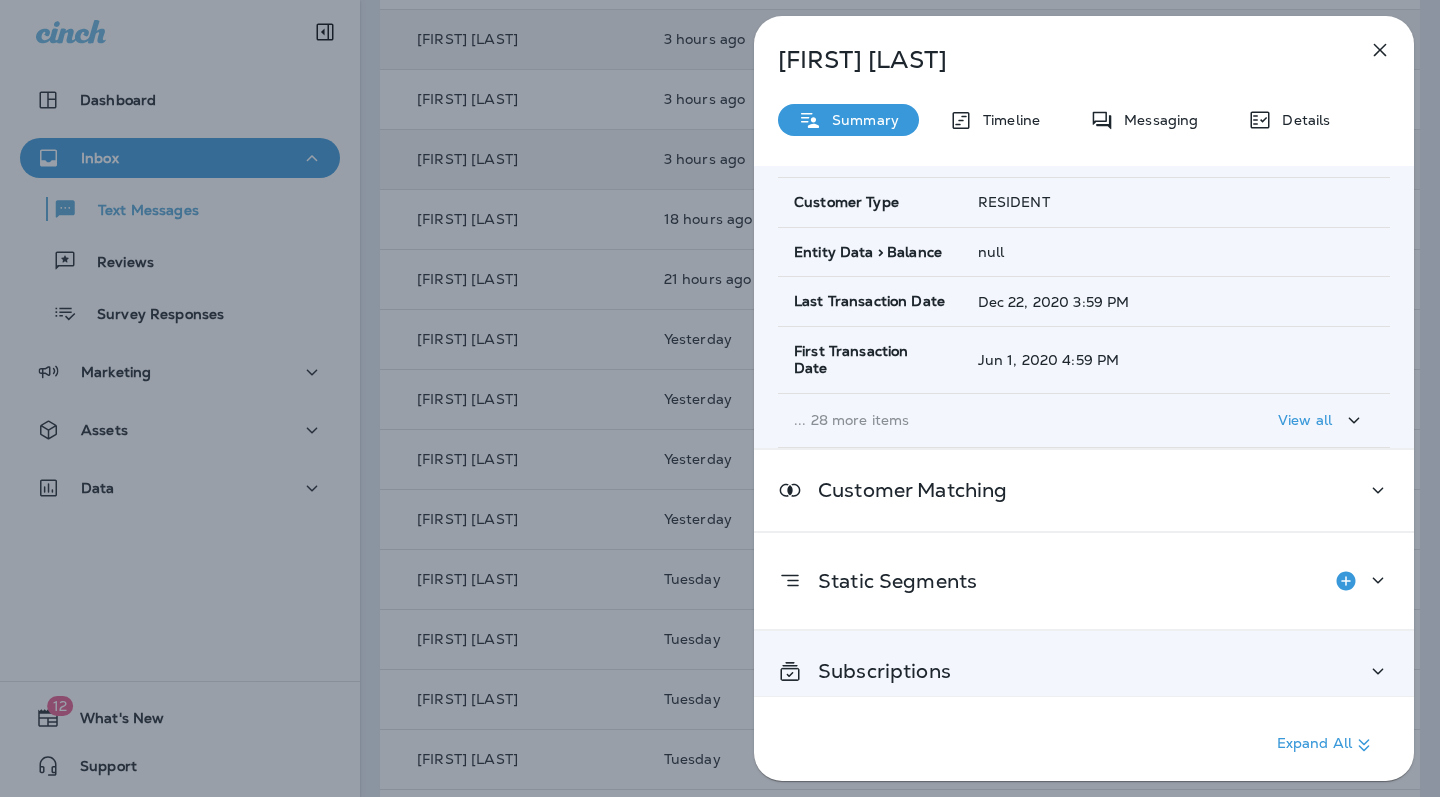 click on "Subscriptions" at bounding box center (1084, 671) 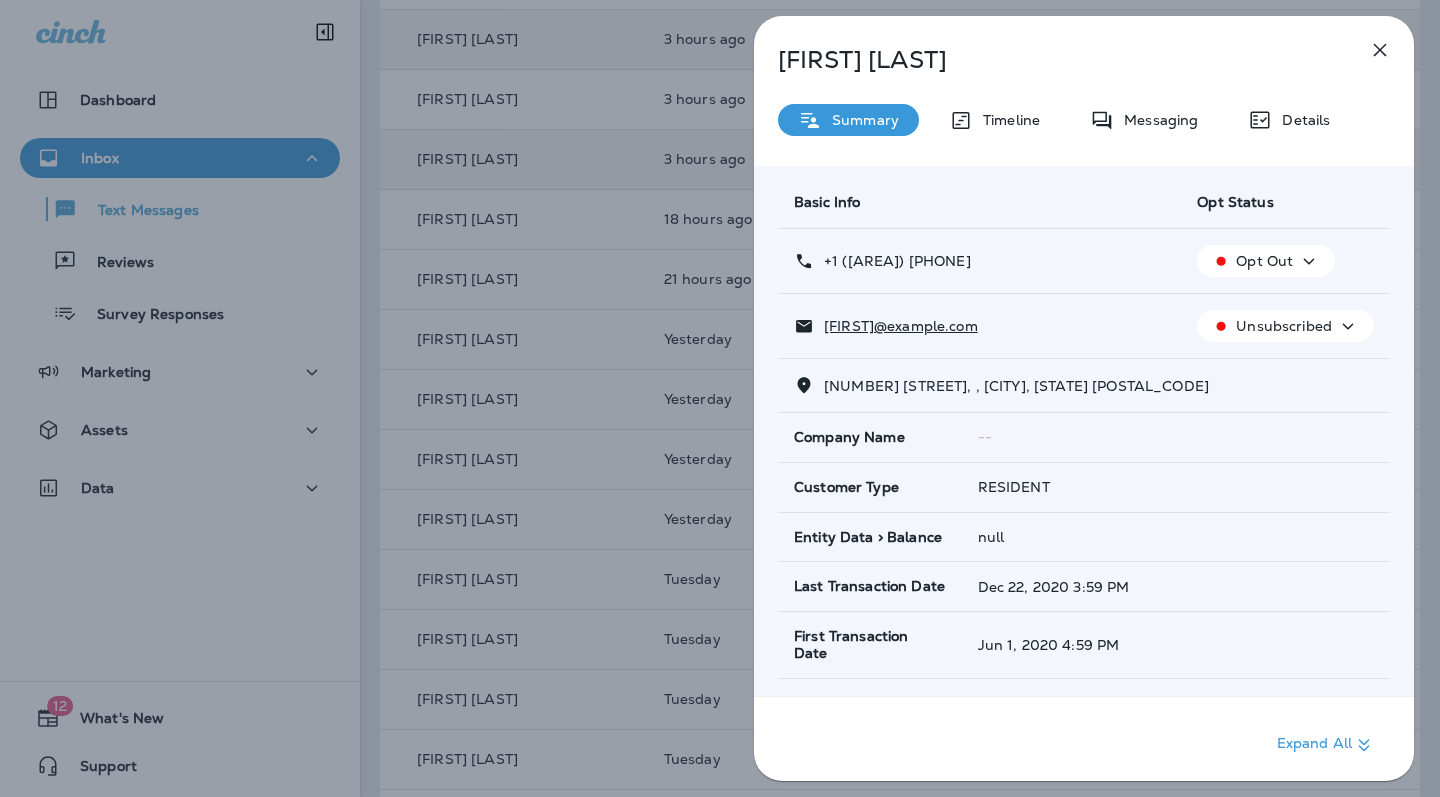 scroll, scrollTop: 0, scrollLeft: 0, axis: both 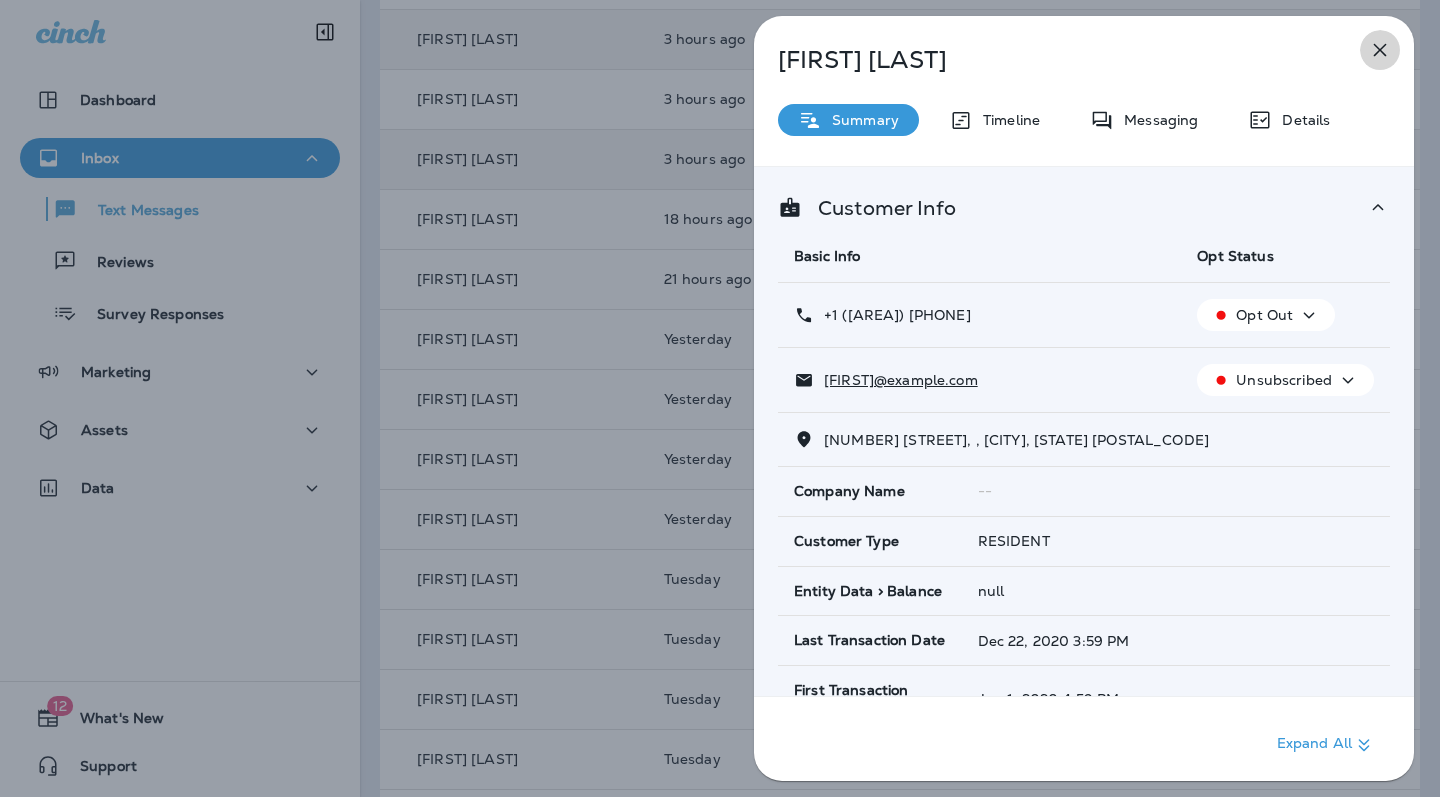 click 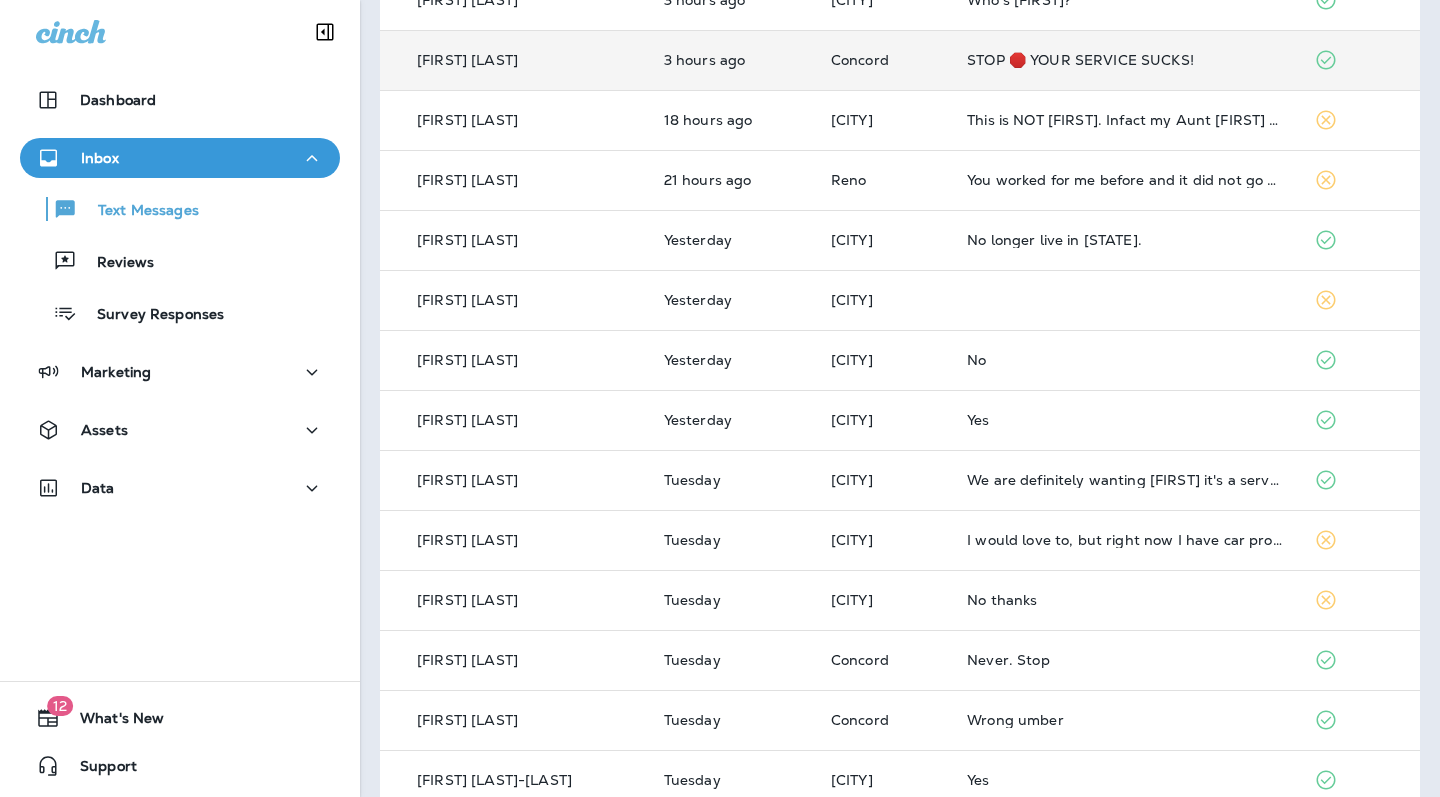 scroll, scrollTop: 300, scrollLeft: 0, axis: vertical 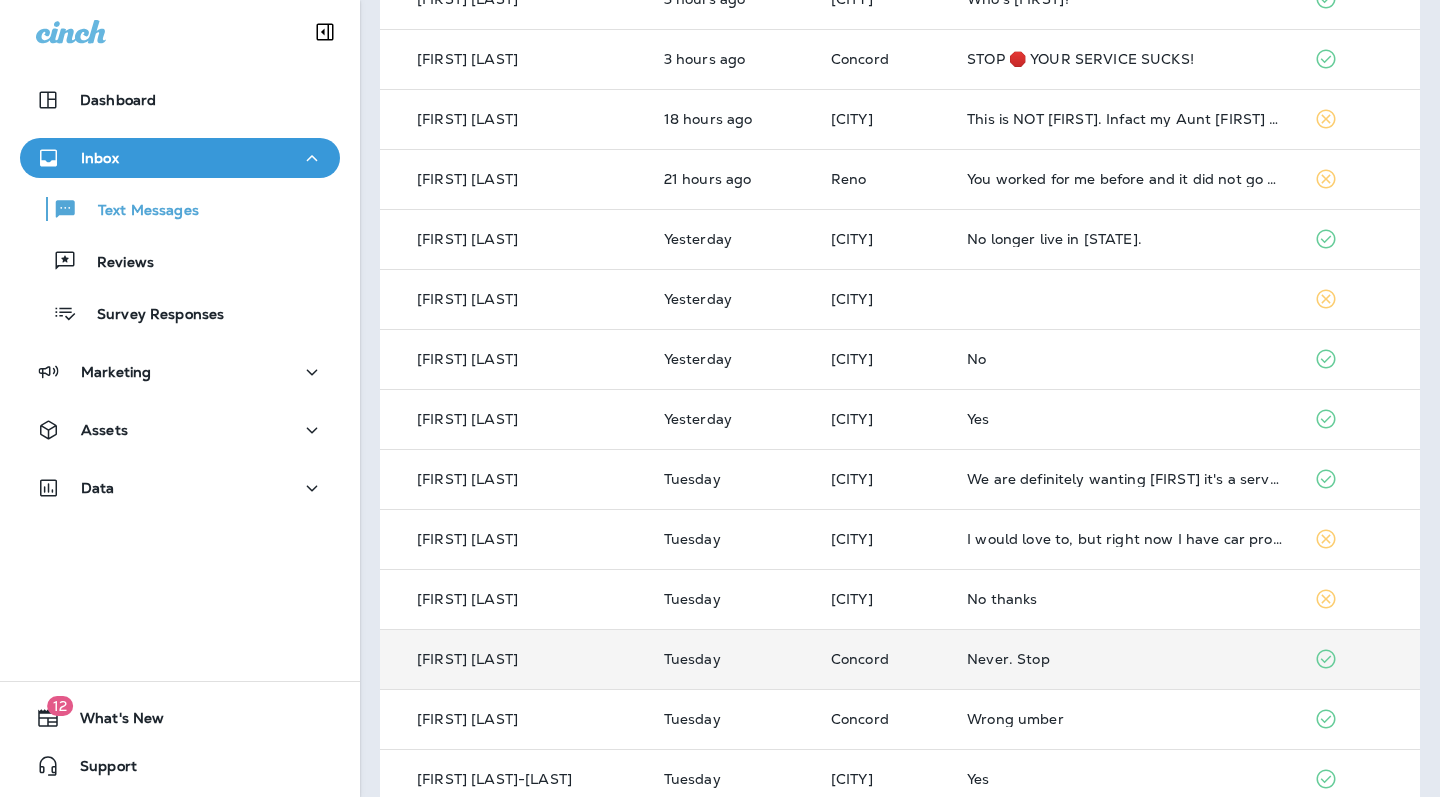 click on "Never.  Stop" at bounding box center (1124, 659) 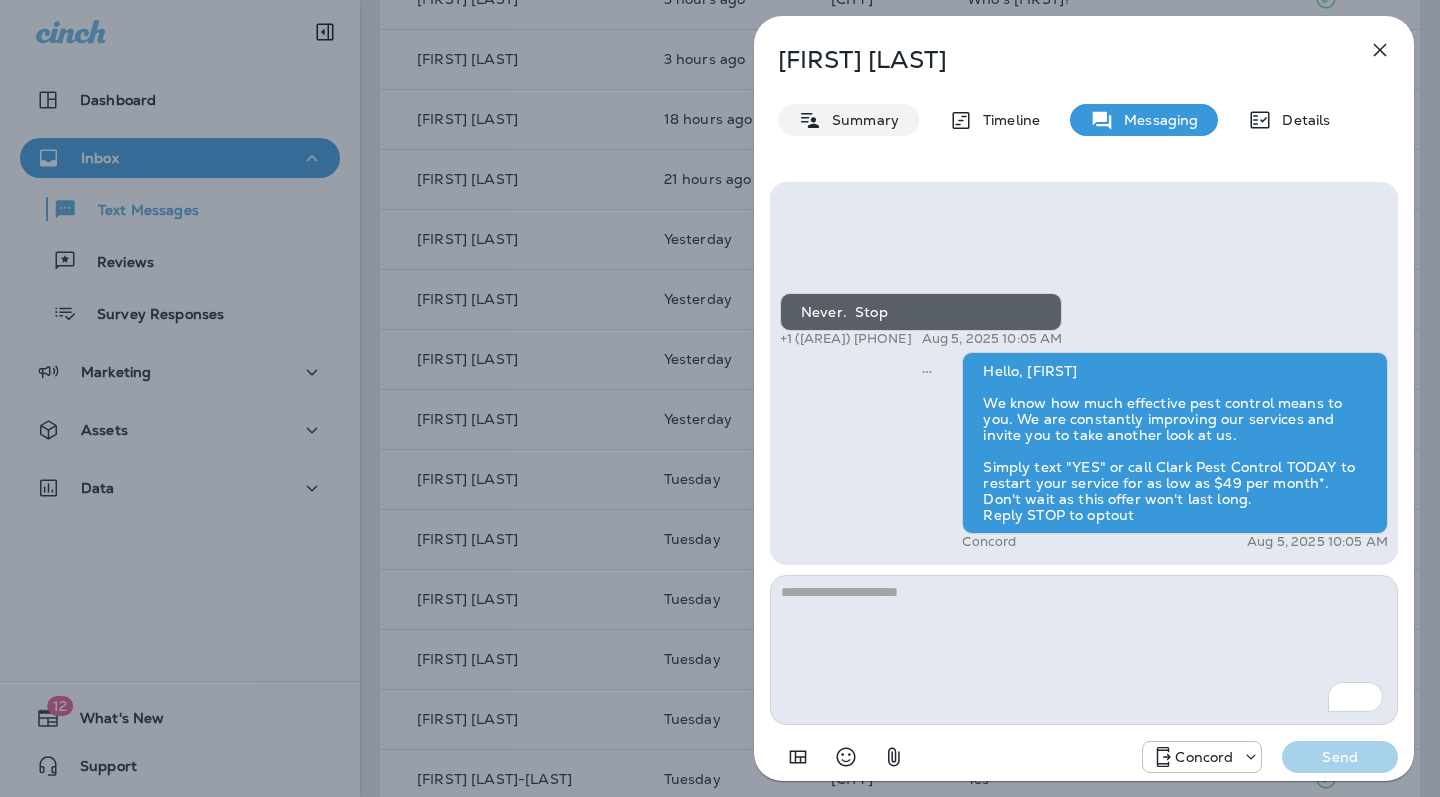click on "Summary" at bounding box center [860, 120] 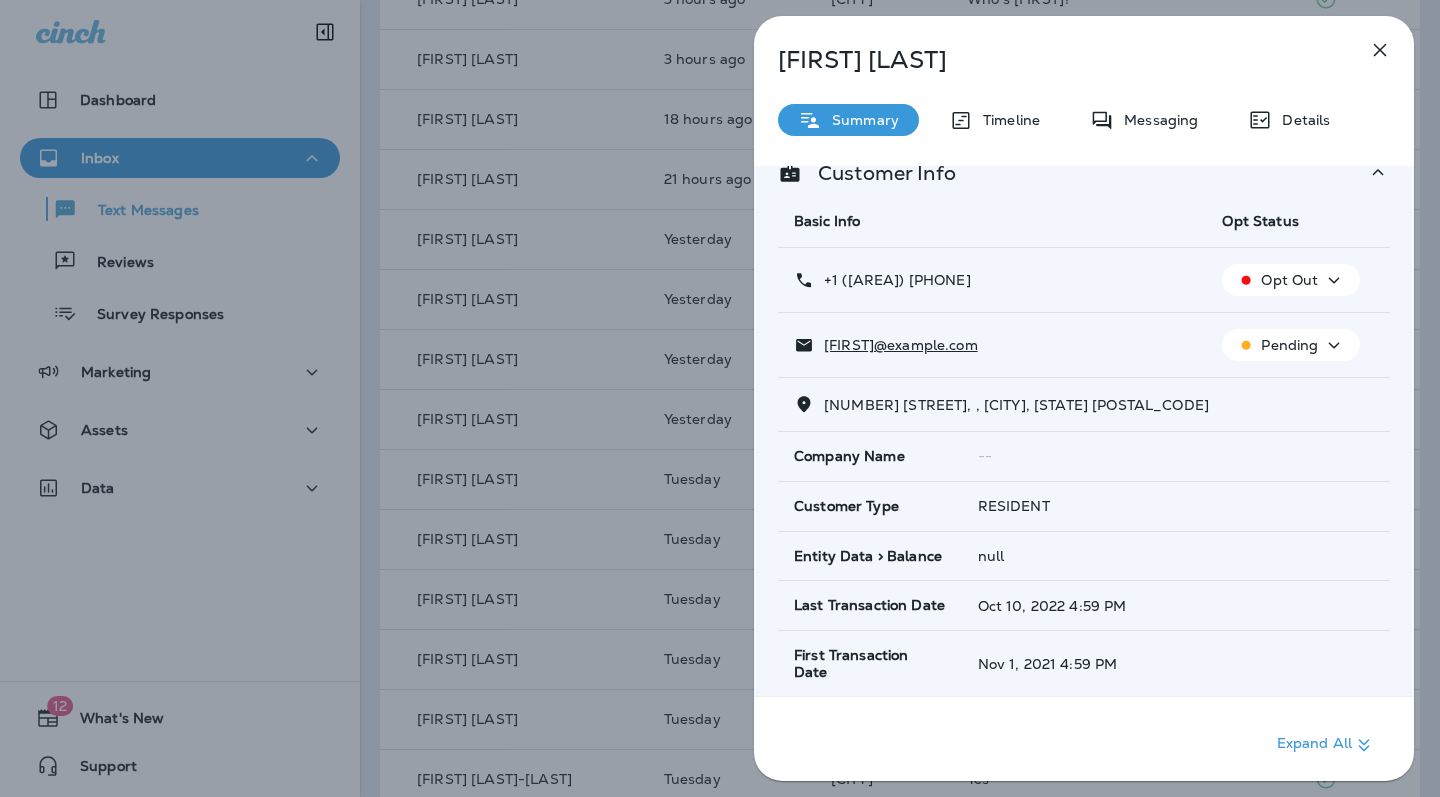 scroll, scrollTop: 0, scrollLeft: 0, axis: both 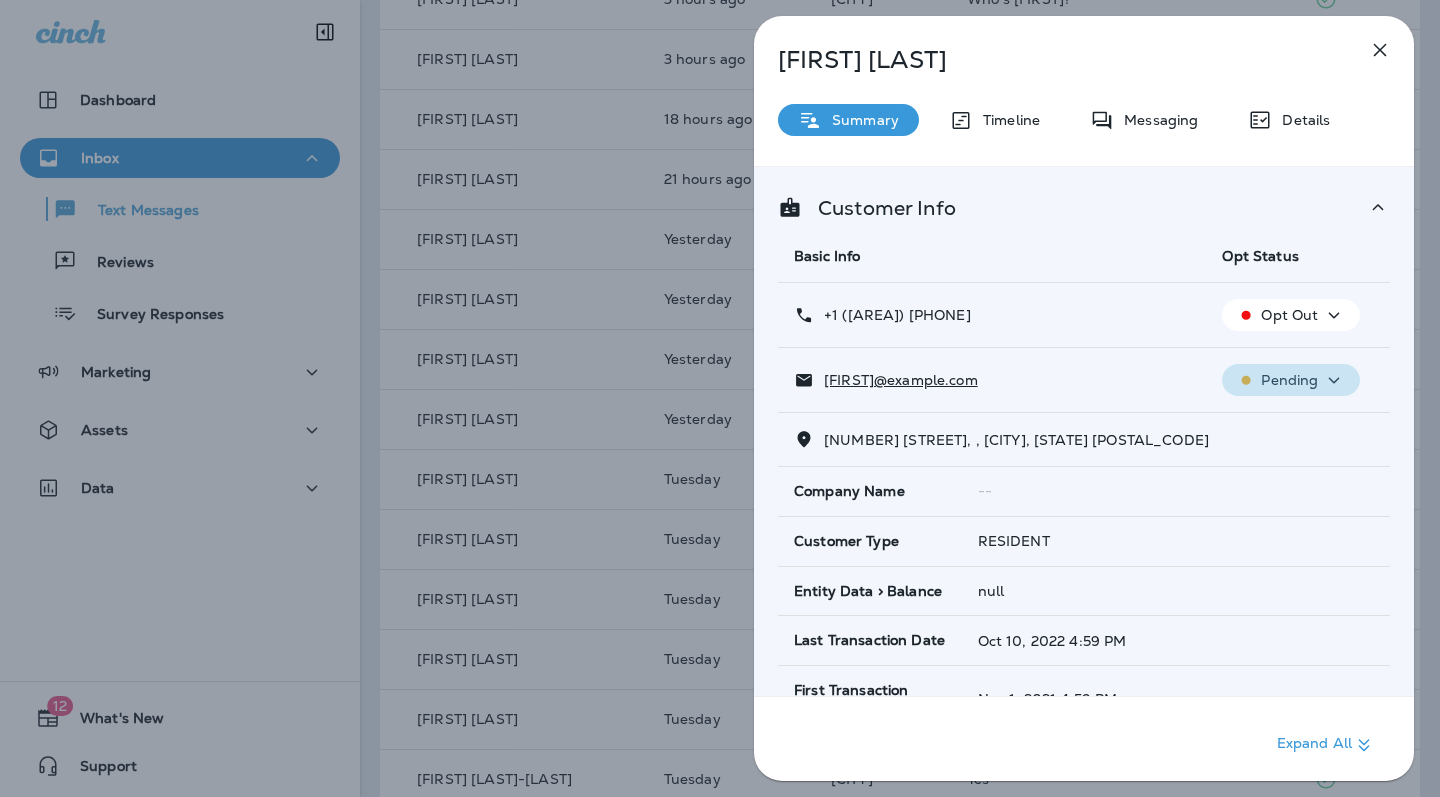 click 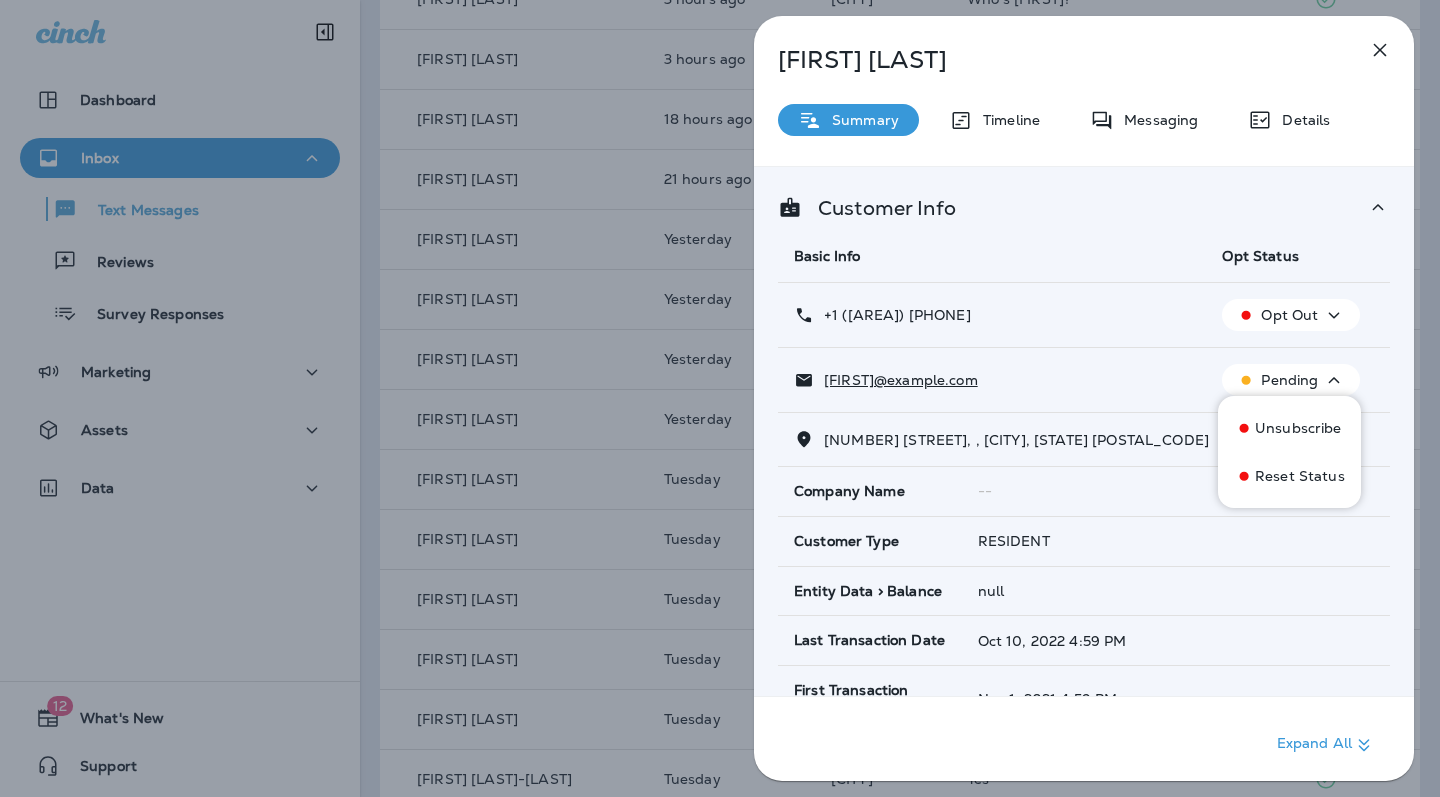 click 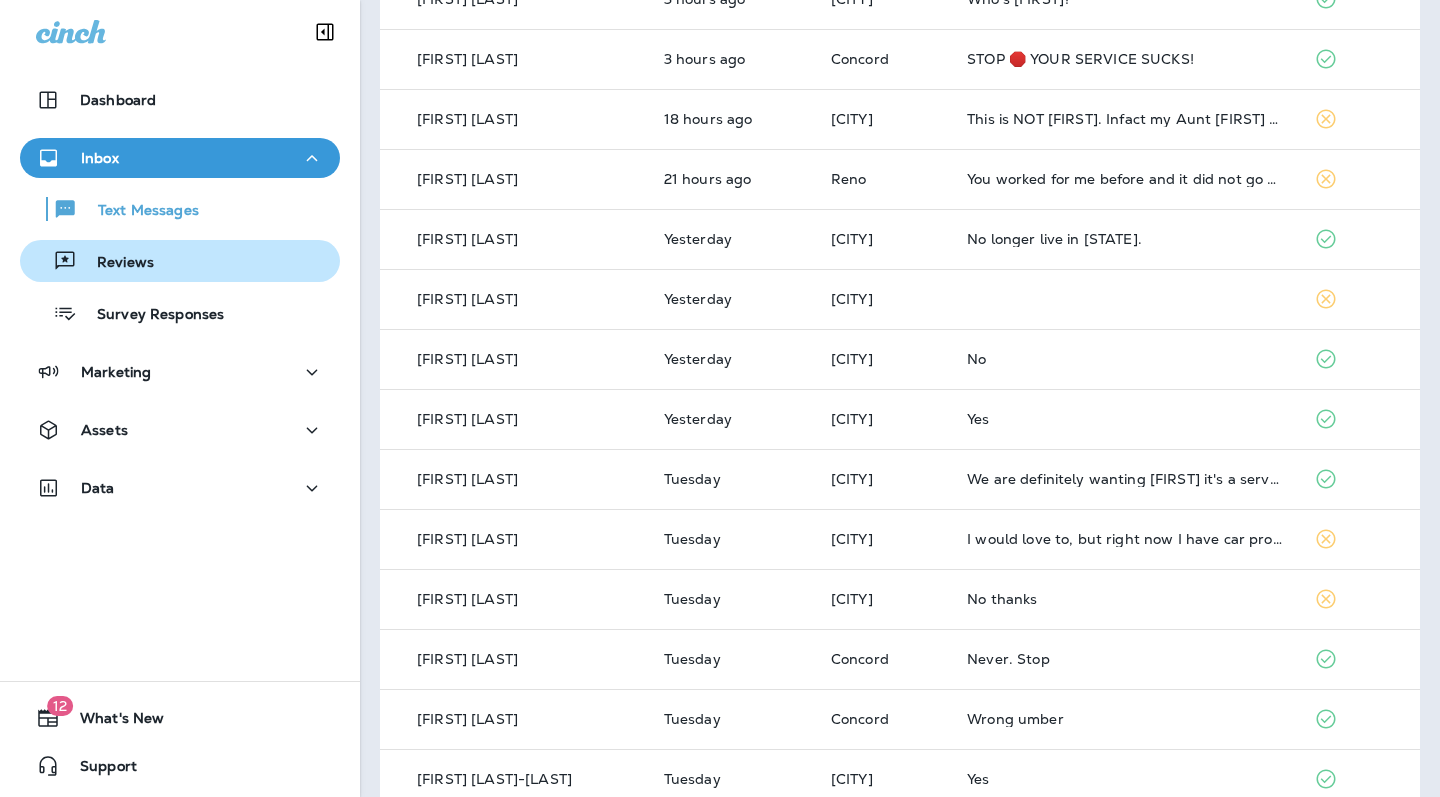 click on "Reviews" at bounding box center [115, 263] 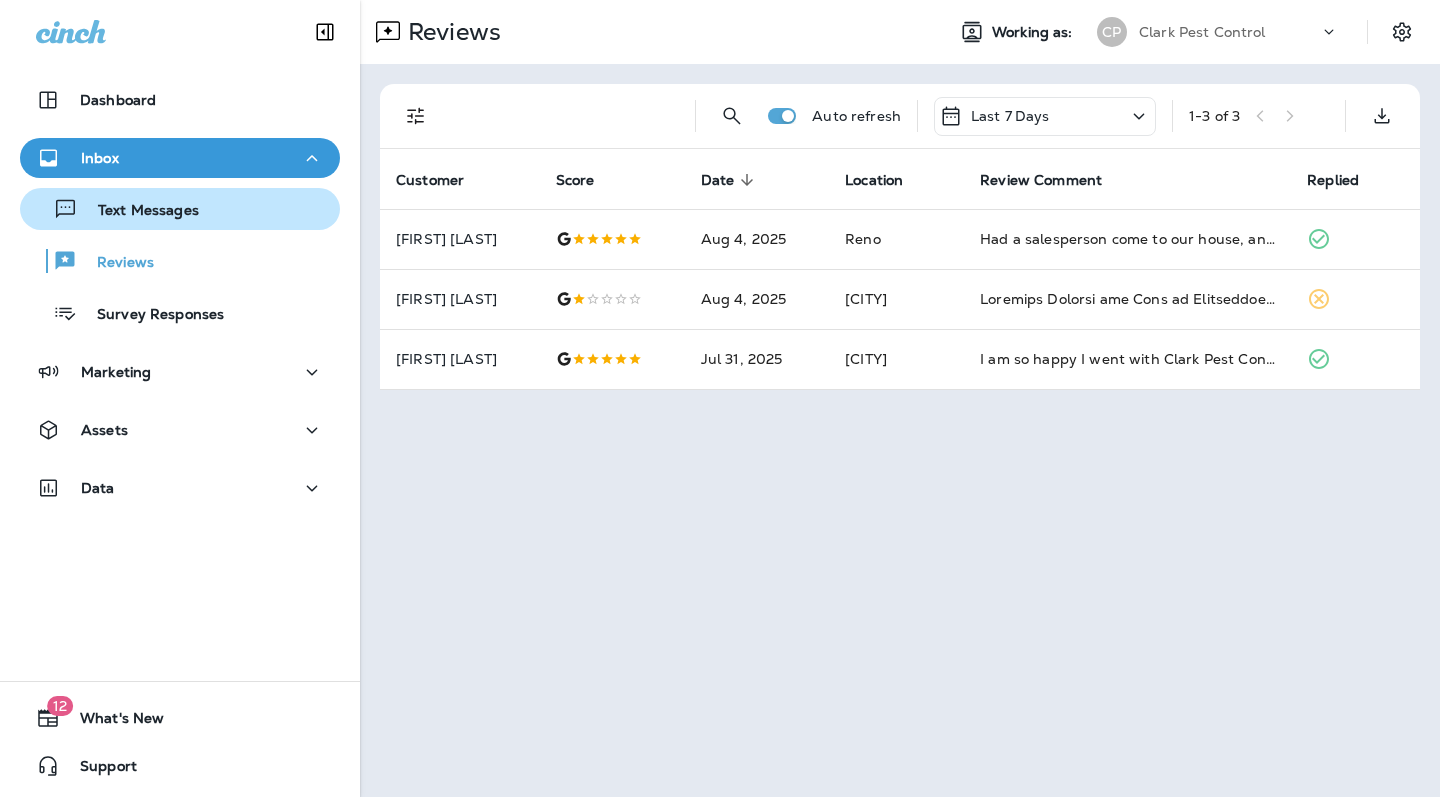 click on "Text Messages" at bounding box center [138, 211] 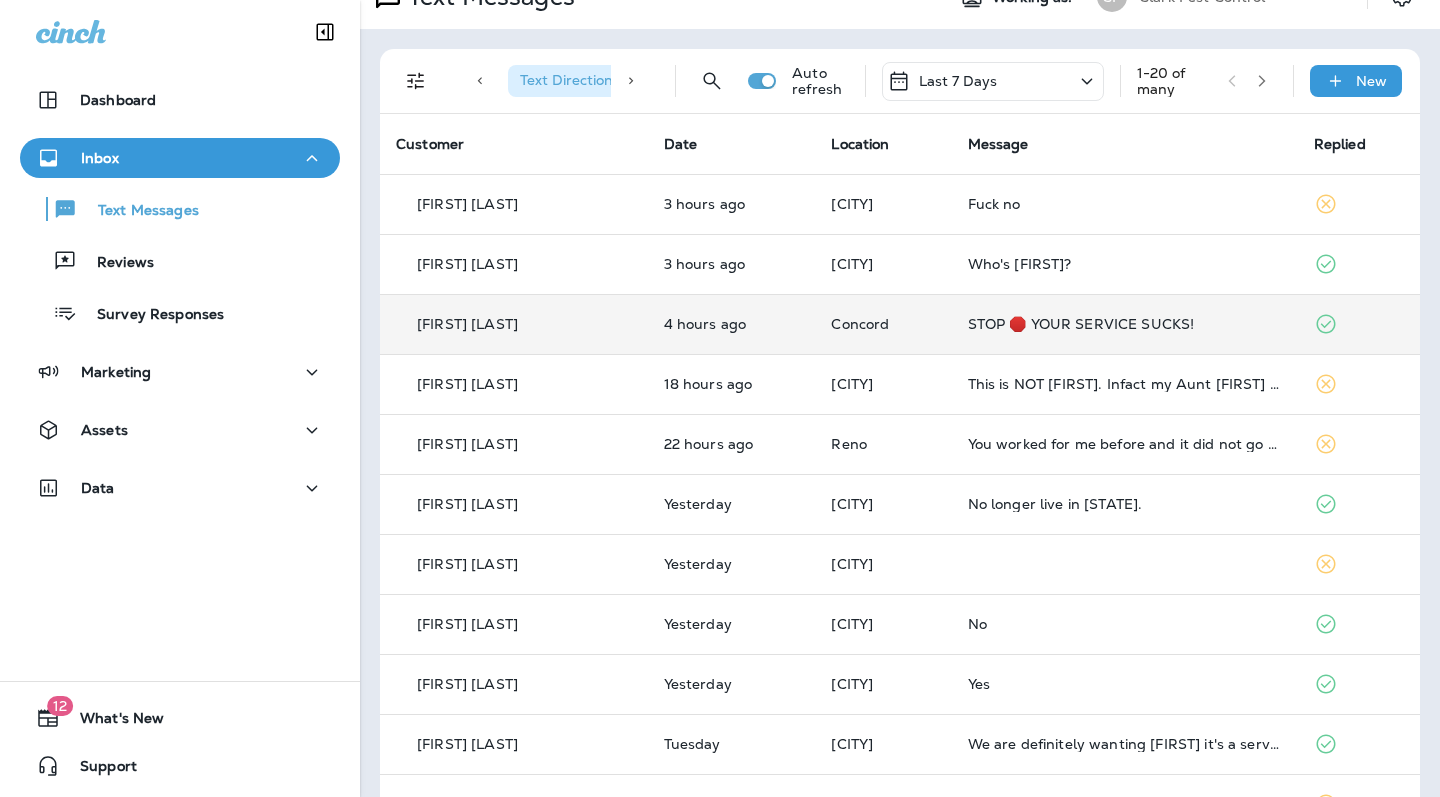 scroll, scrollTop: 0, scrollLeft: 0, axis: both 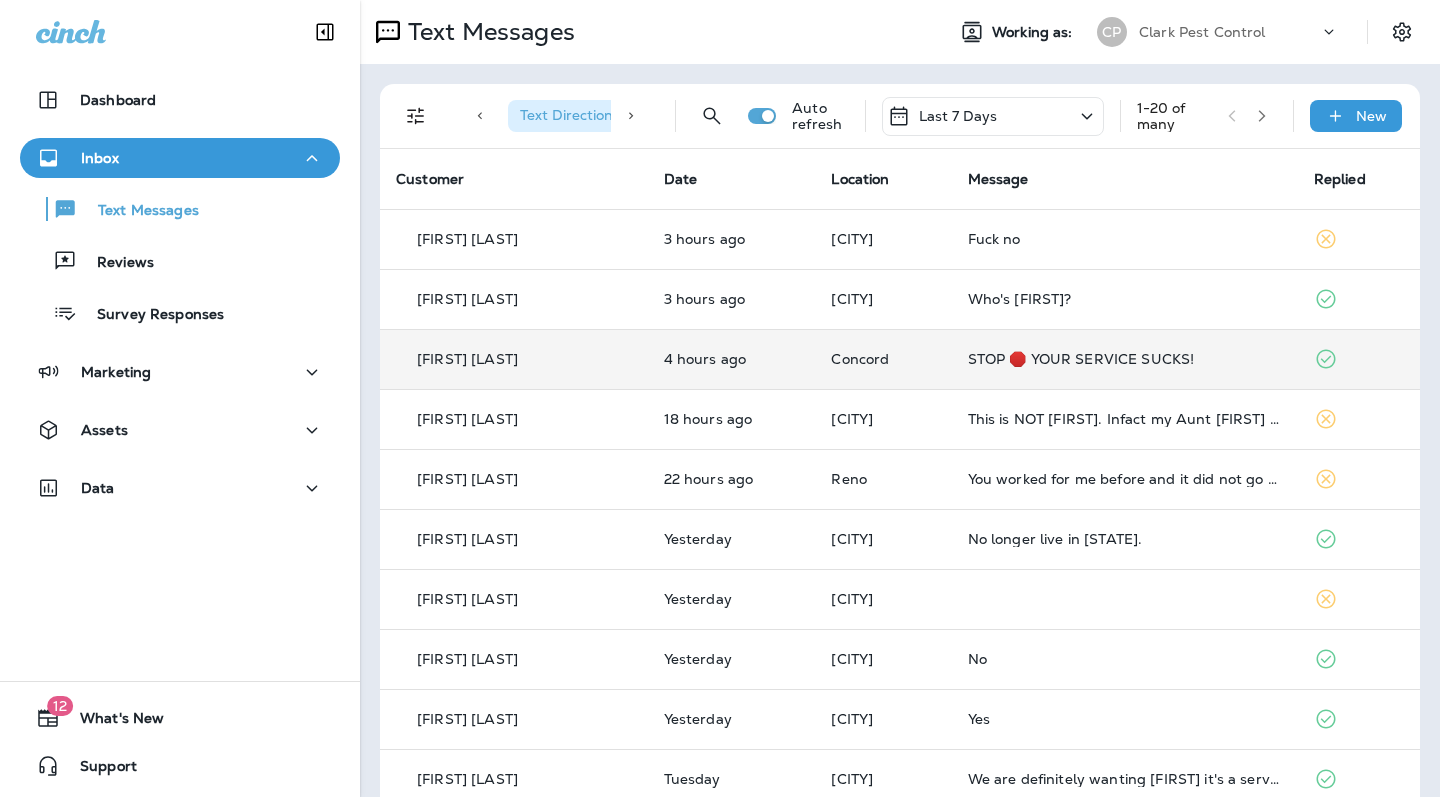 click on "[FIRST] [LAST]" at bounding box center (514, 359) 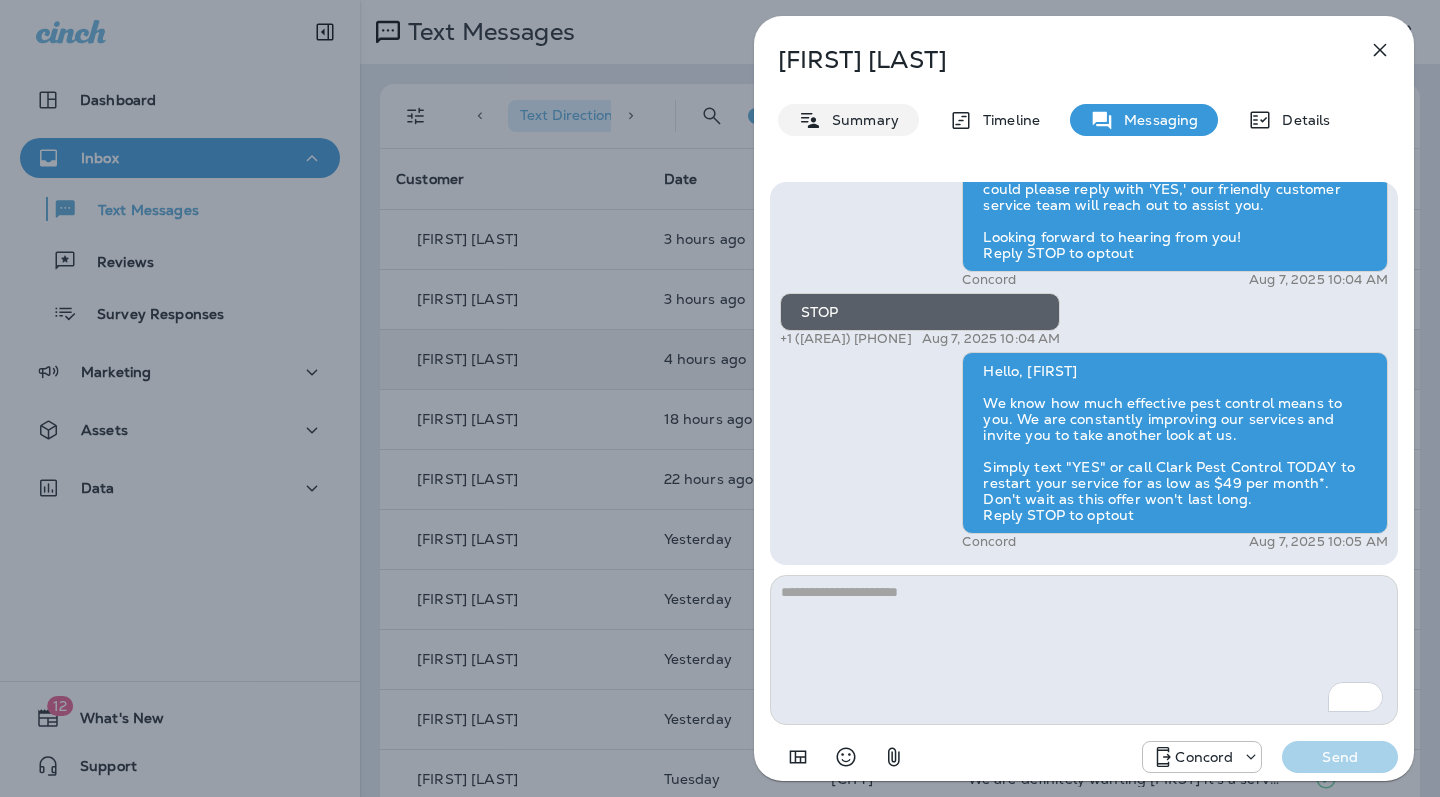 click on "Summary" at bounding box center [848, 120] 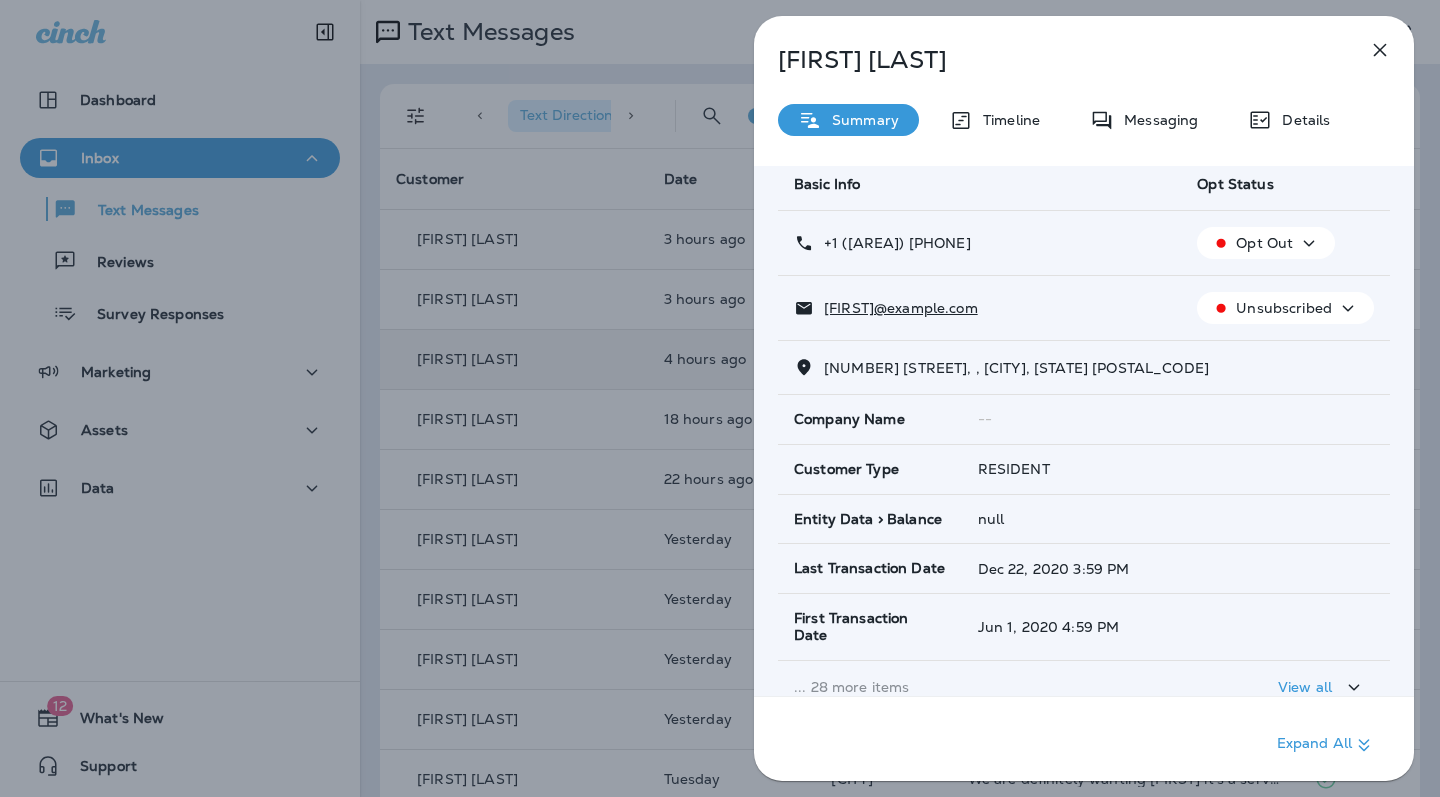 scroll, scrollTop: 0, scrollLeft: 0, axis: both 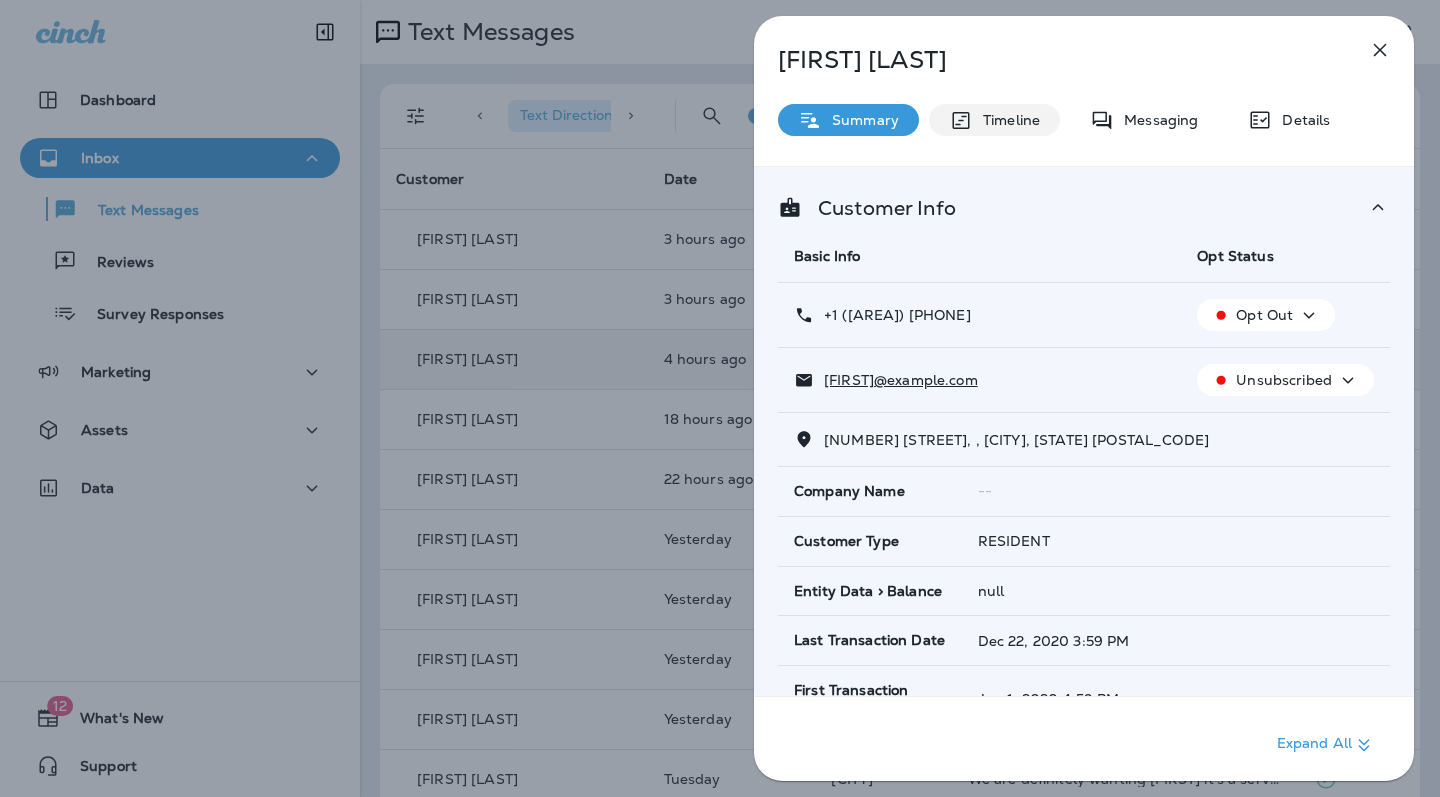 click on "[FIRST] [LAST] [TIME] [CITY] Unsubscribed [NUMBER] [STREET], , [CITY], [STATE]-[POSTAL_CODE] [BRAND] -- RESIDENT null [DATE] [HOUR]:[MINUTE] [AMPM] [DATE] [HOUR]:[MINUTE] [AMPM] ... 28 more items View all Customer Matching Static Segments Subscriptions Expand All" at bounding box center (1084, 404) 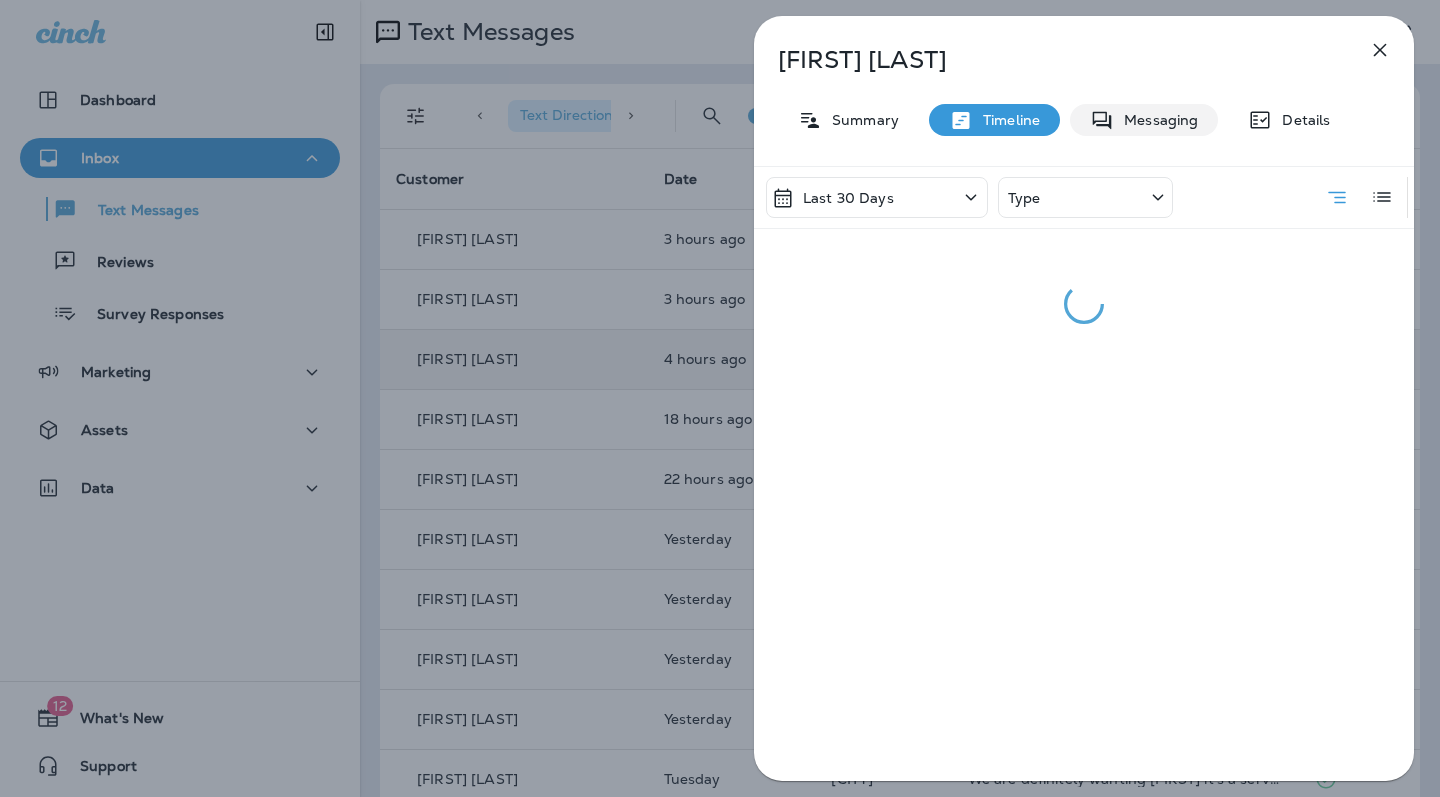click on "Messaging" at bounding box center [1156, 120] 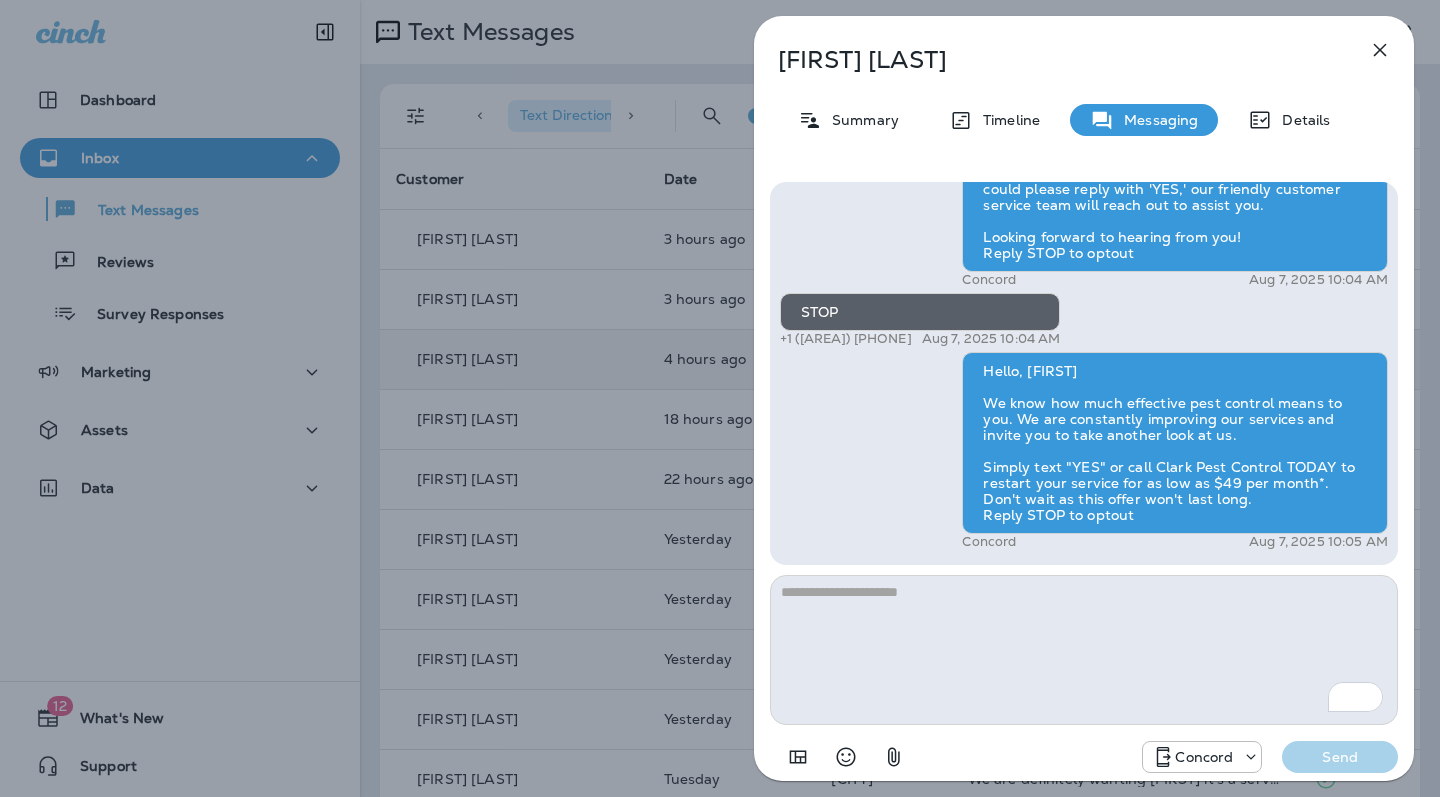 click on "Details" at bounding box center (1289, 120) 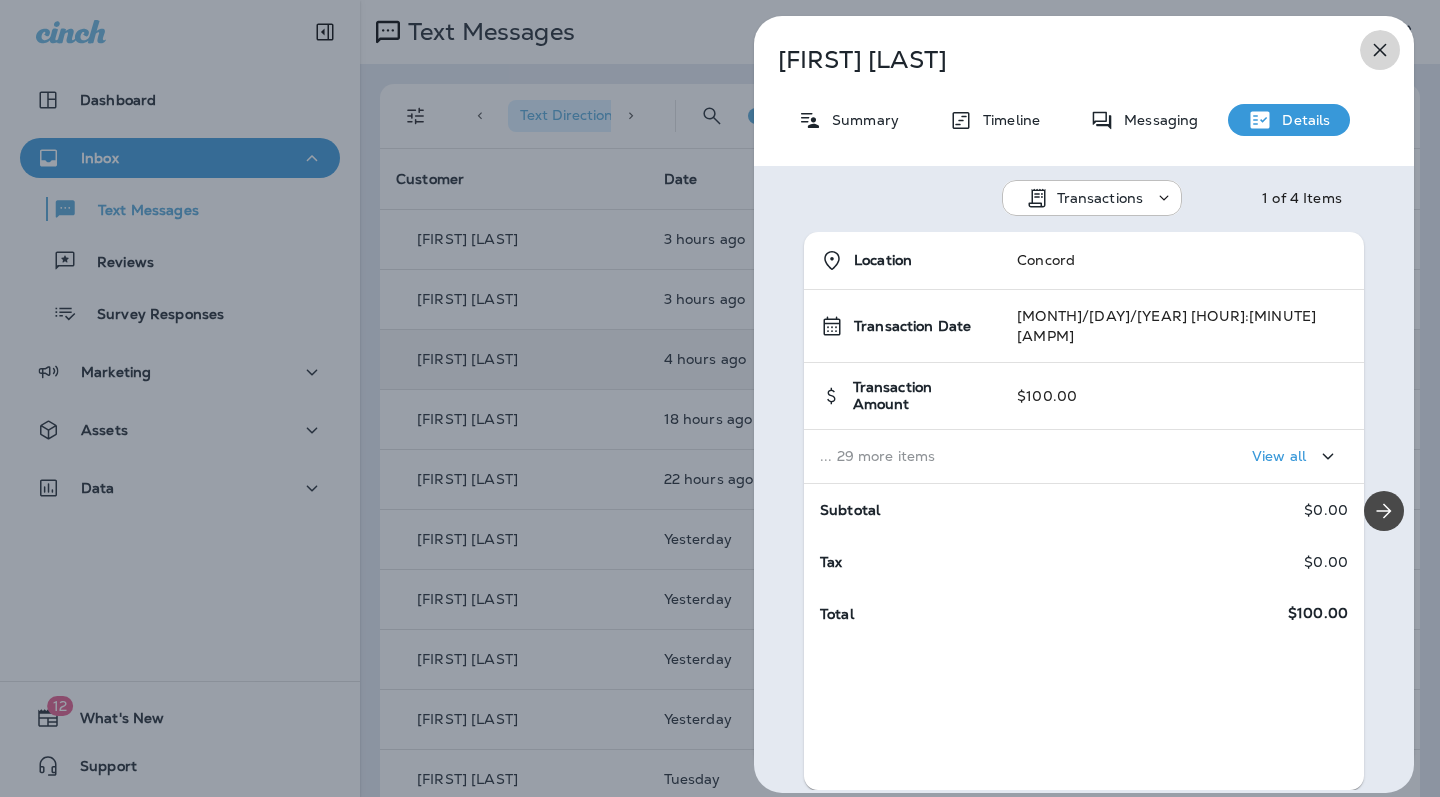 click 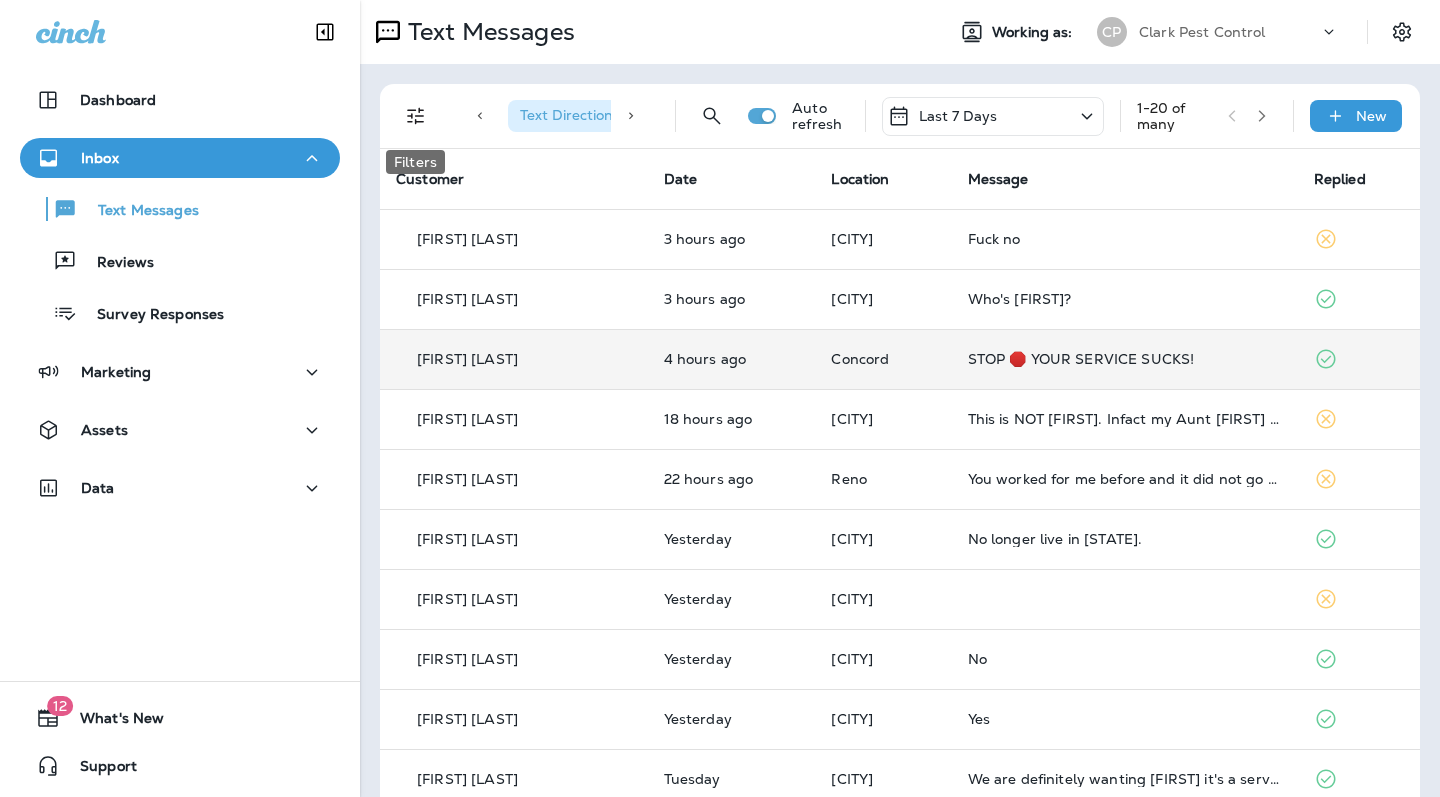 click 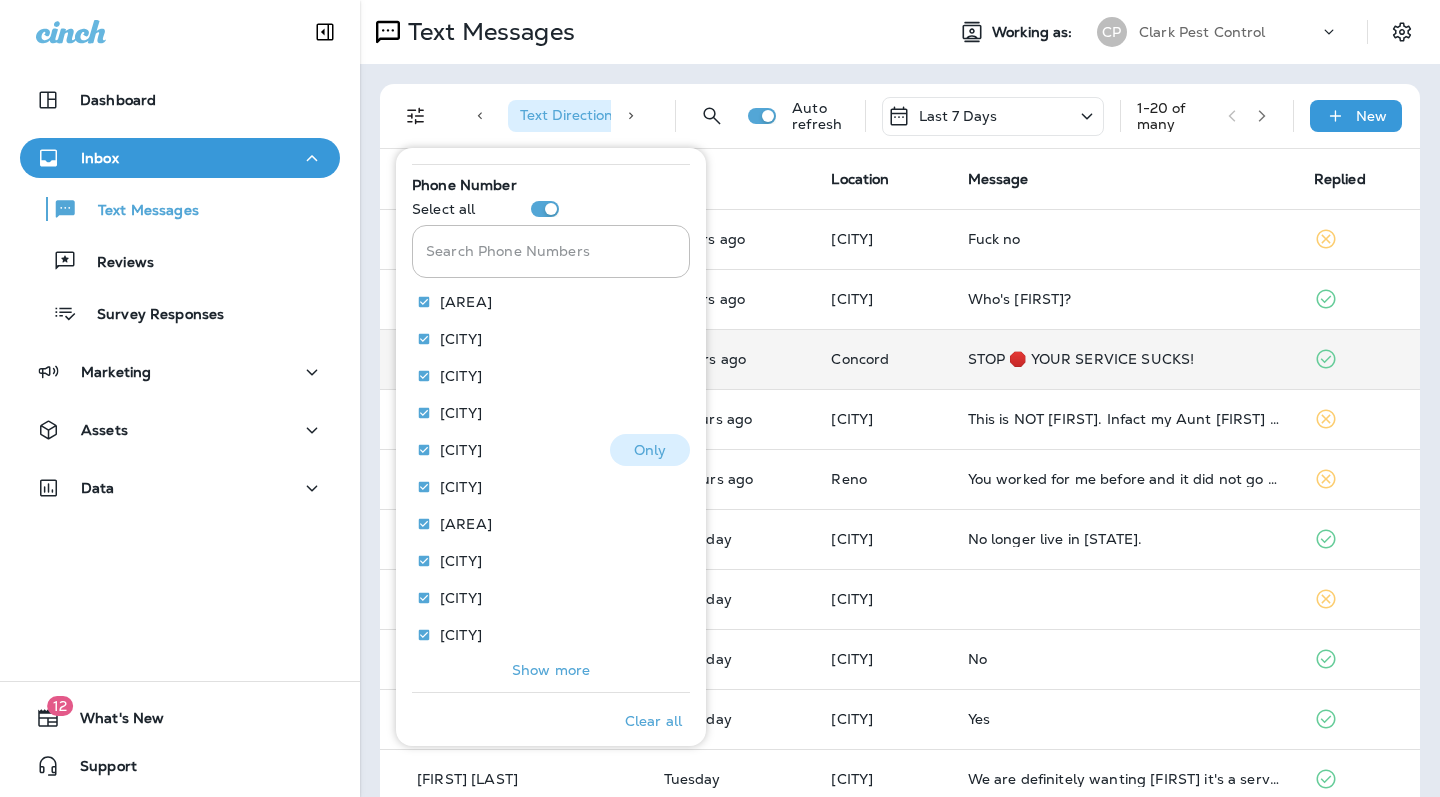 scroll, scrollTop: 921, scrollLeft: 0, axis: vertical 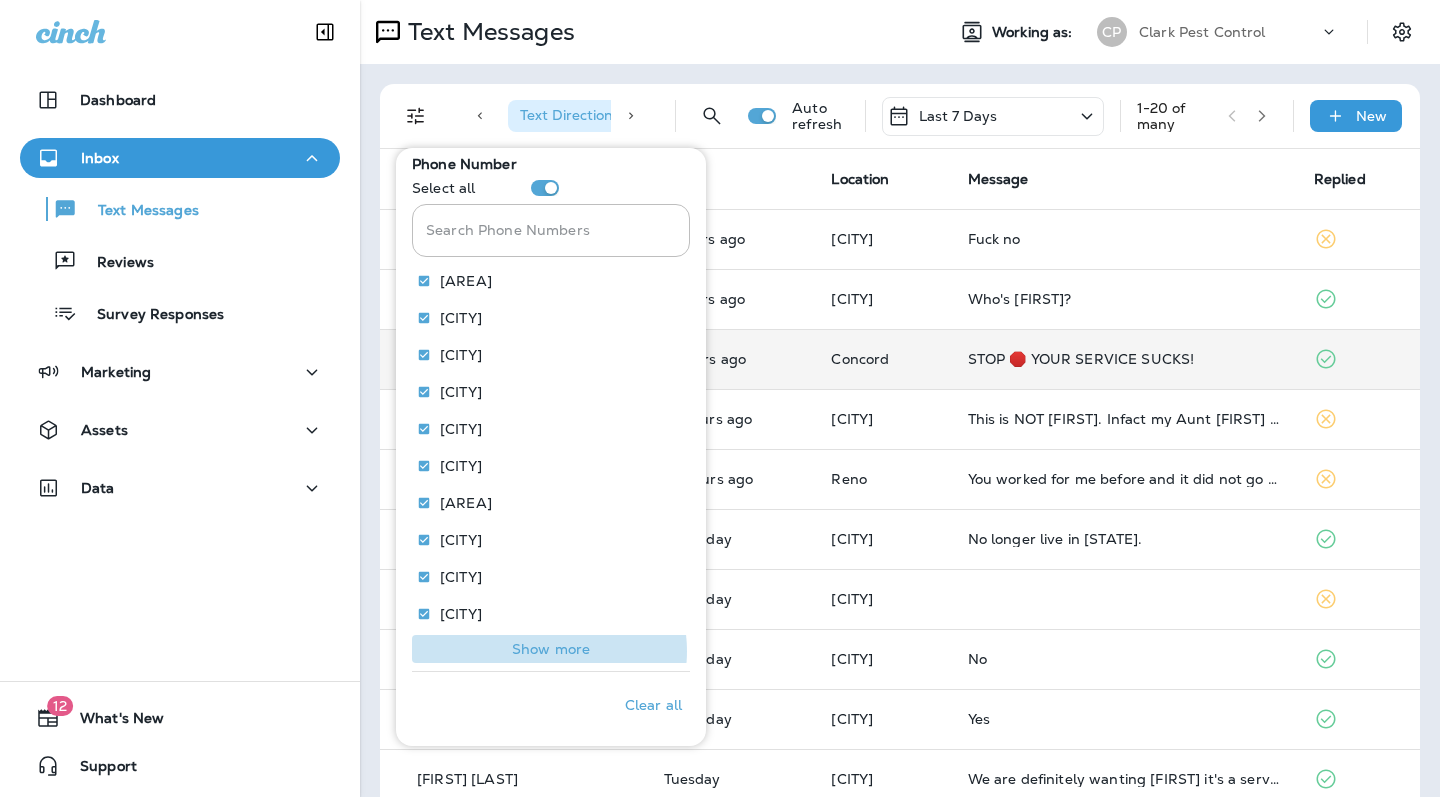 click on "Show more" at bounding box center (551, 649) 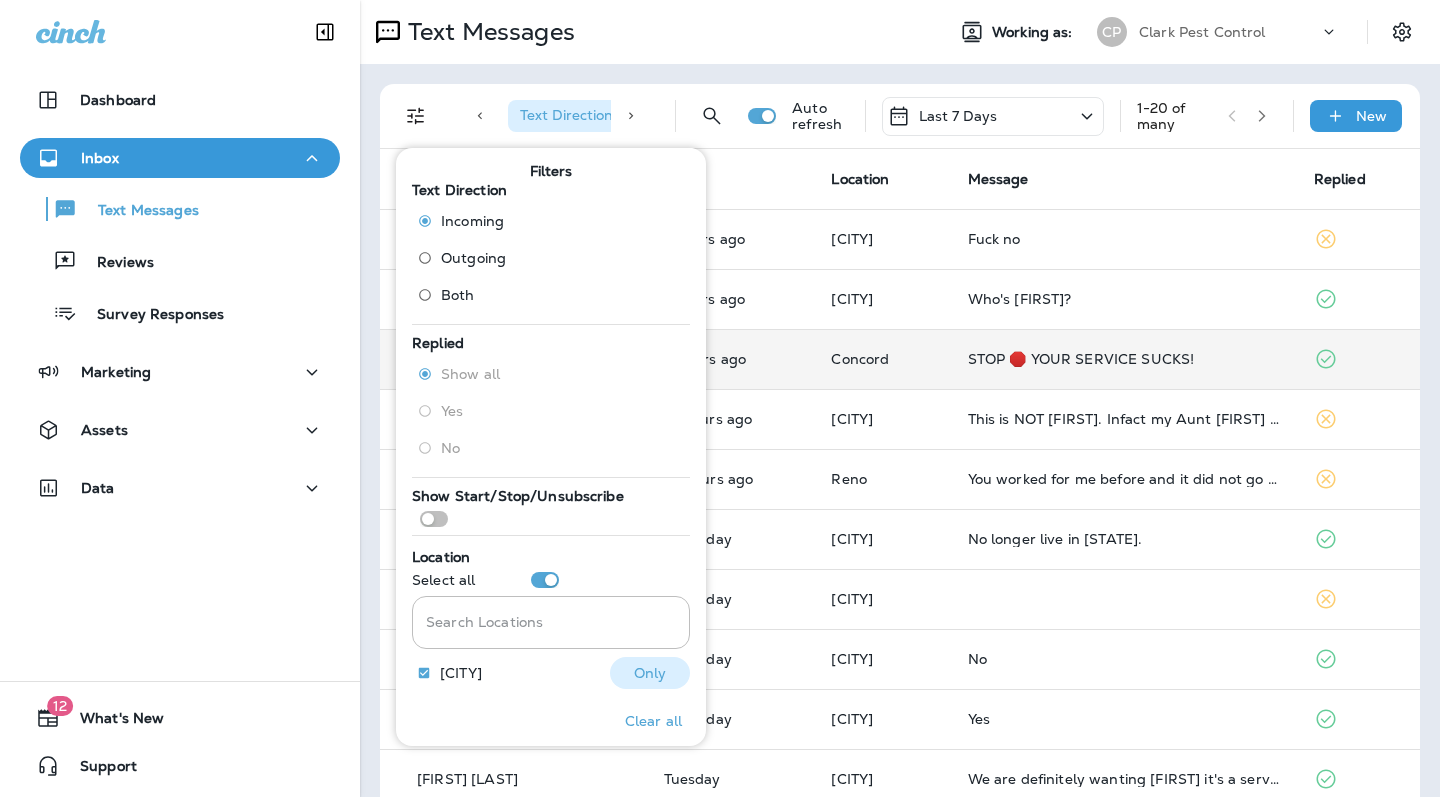 scroll, scrollTop: 0, scrollLeft: 0, axis: both 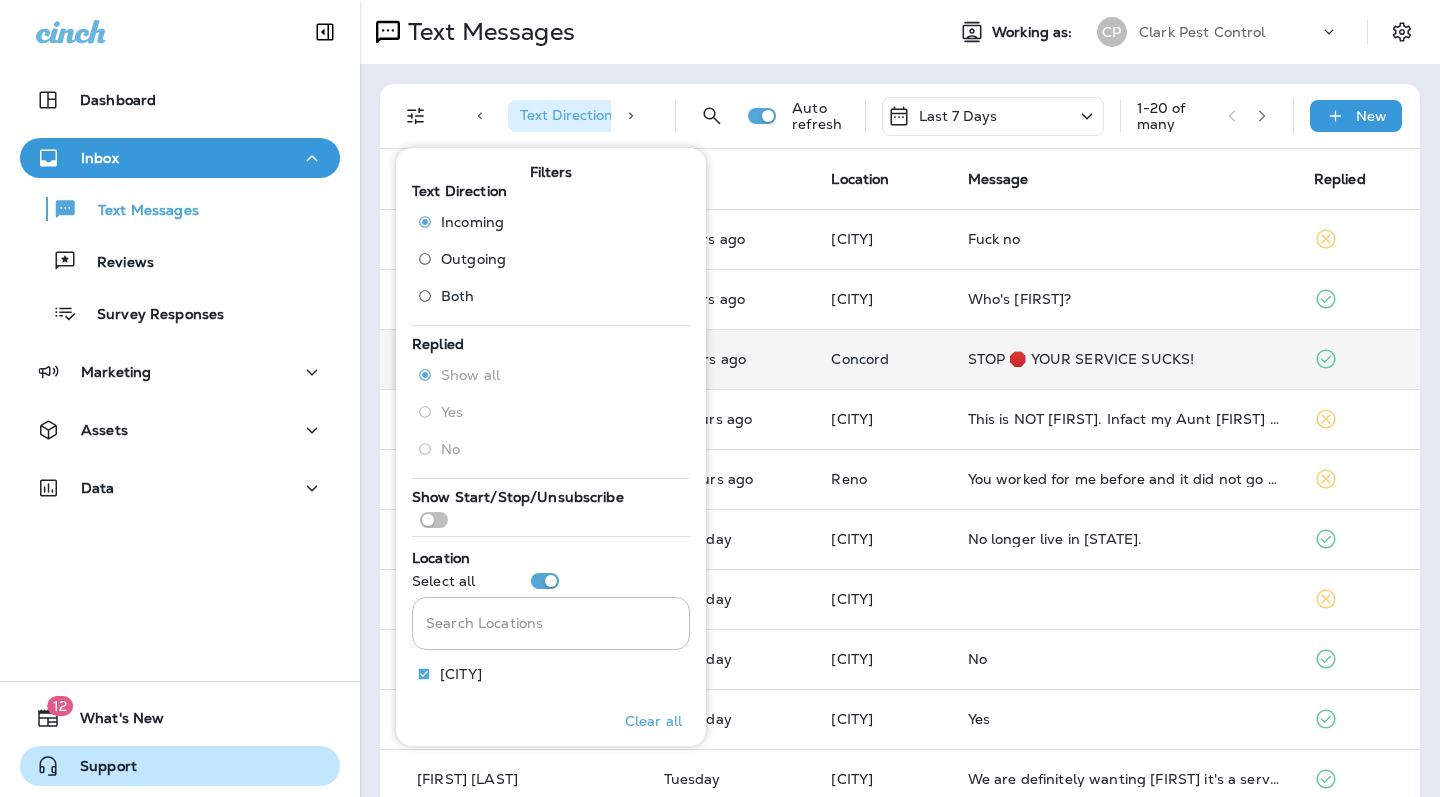 click on "Support" at bounding box center [98, 770] 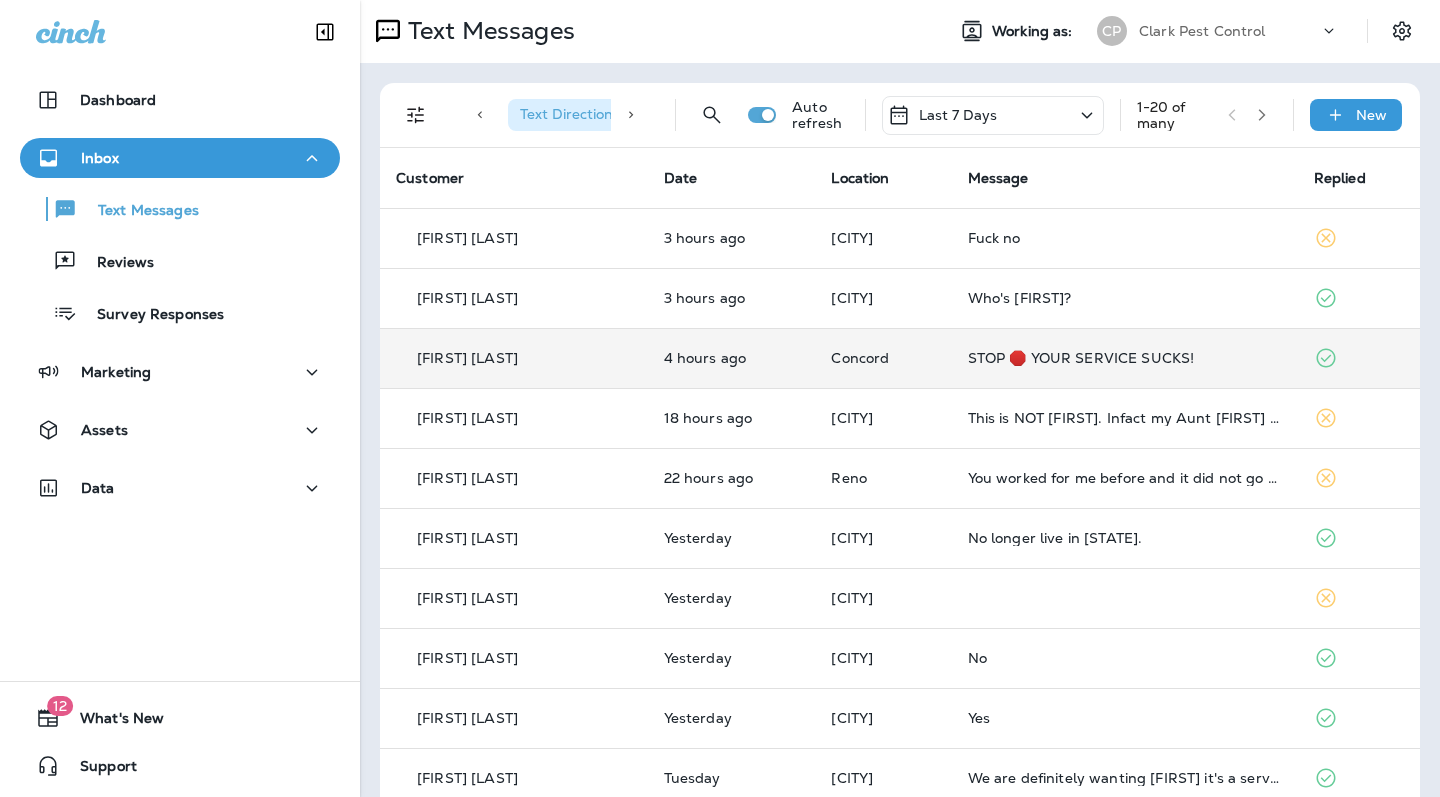 scroll, scrollTop: 0, scrollLeft: 0, axis: both 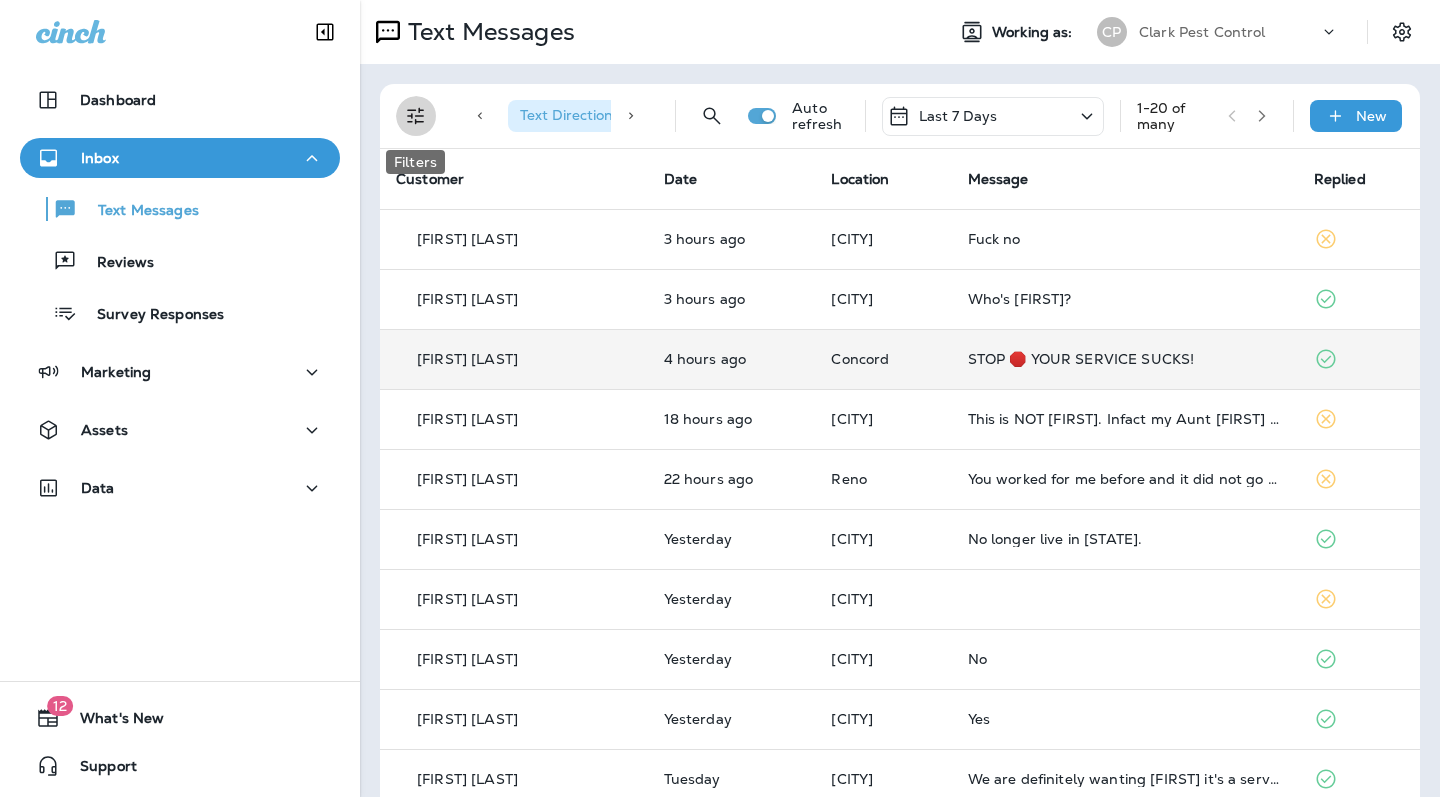 click 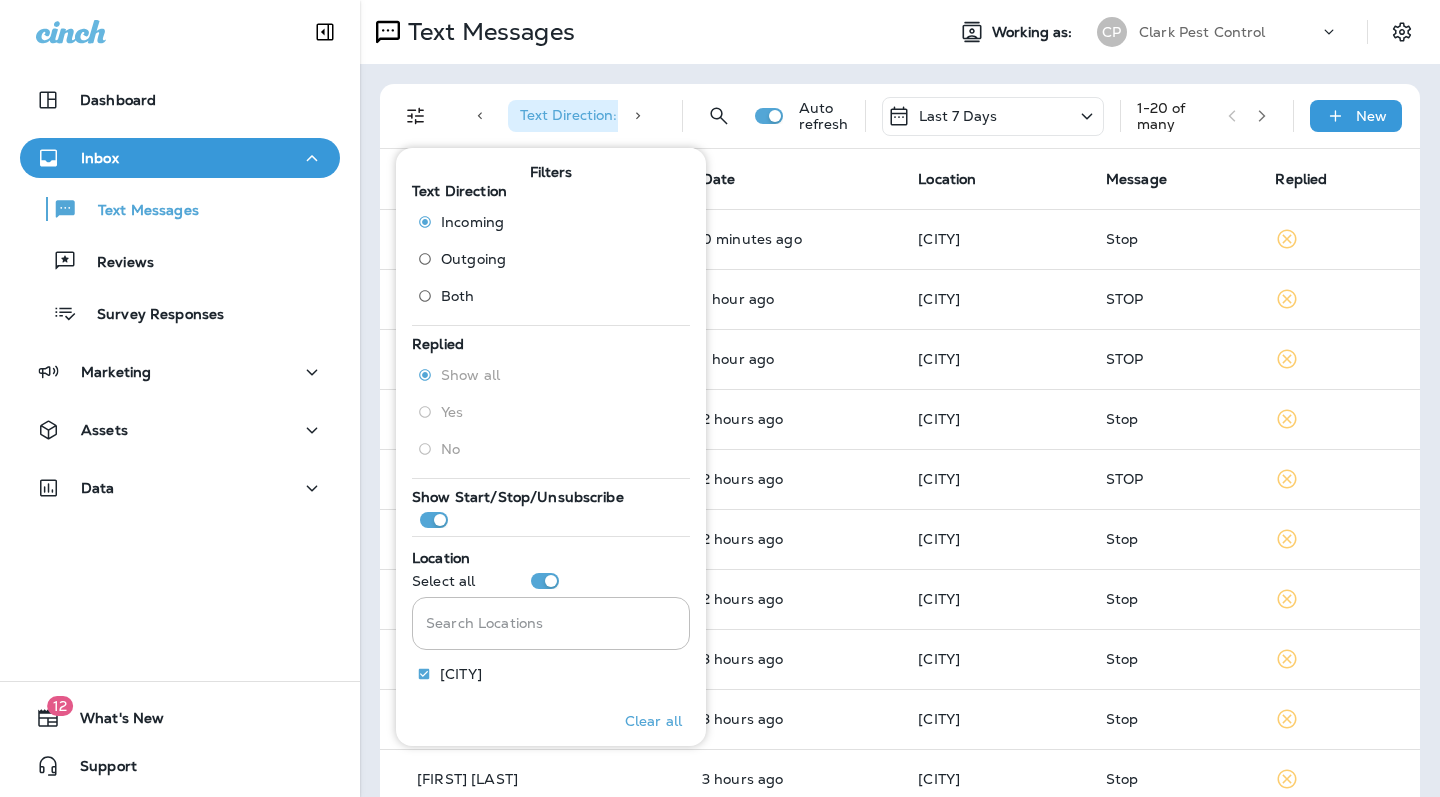 click on "Text Messages" at bounding box center (644, 32) 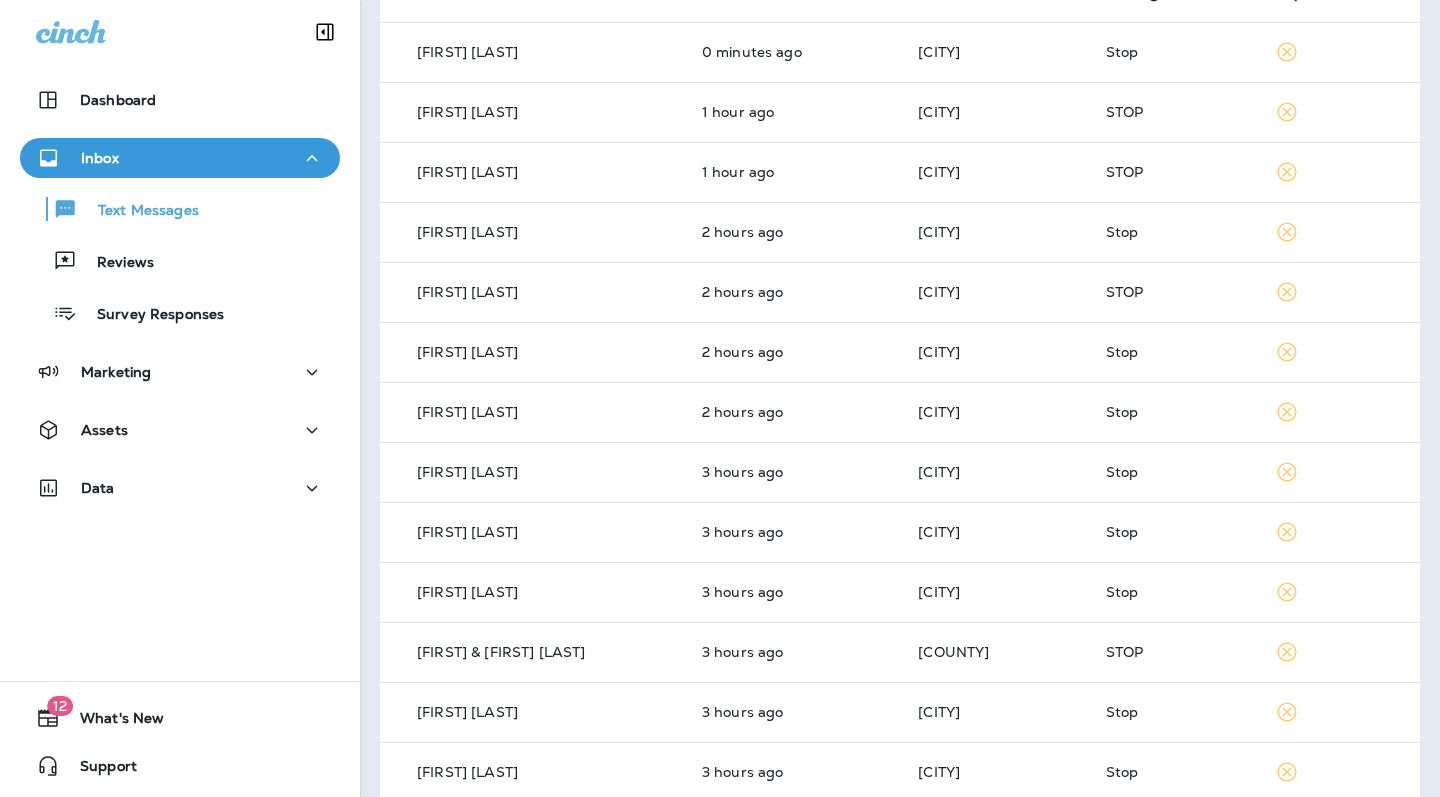 scroll, scrollTop: 0, scrollLeft: 0, axis: both 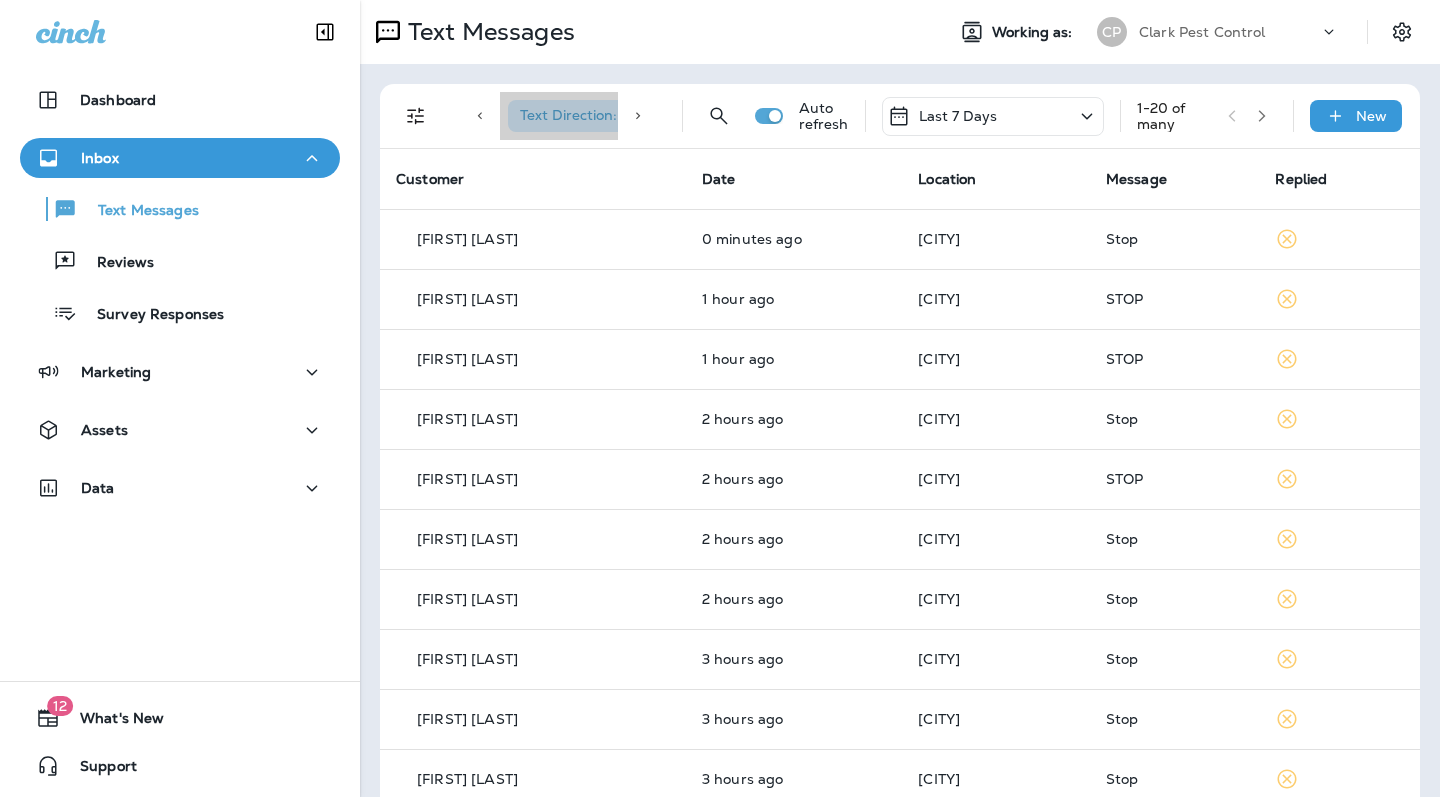click on "Text Direction :  Incoming" at bounding box center (599, 115) 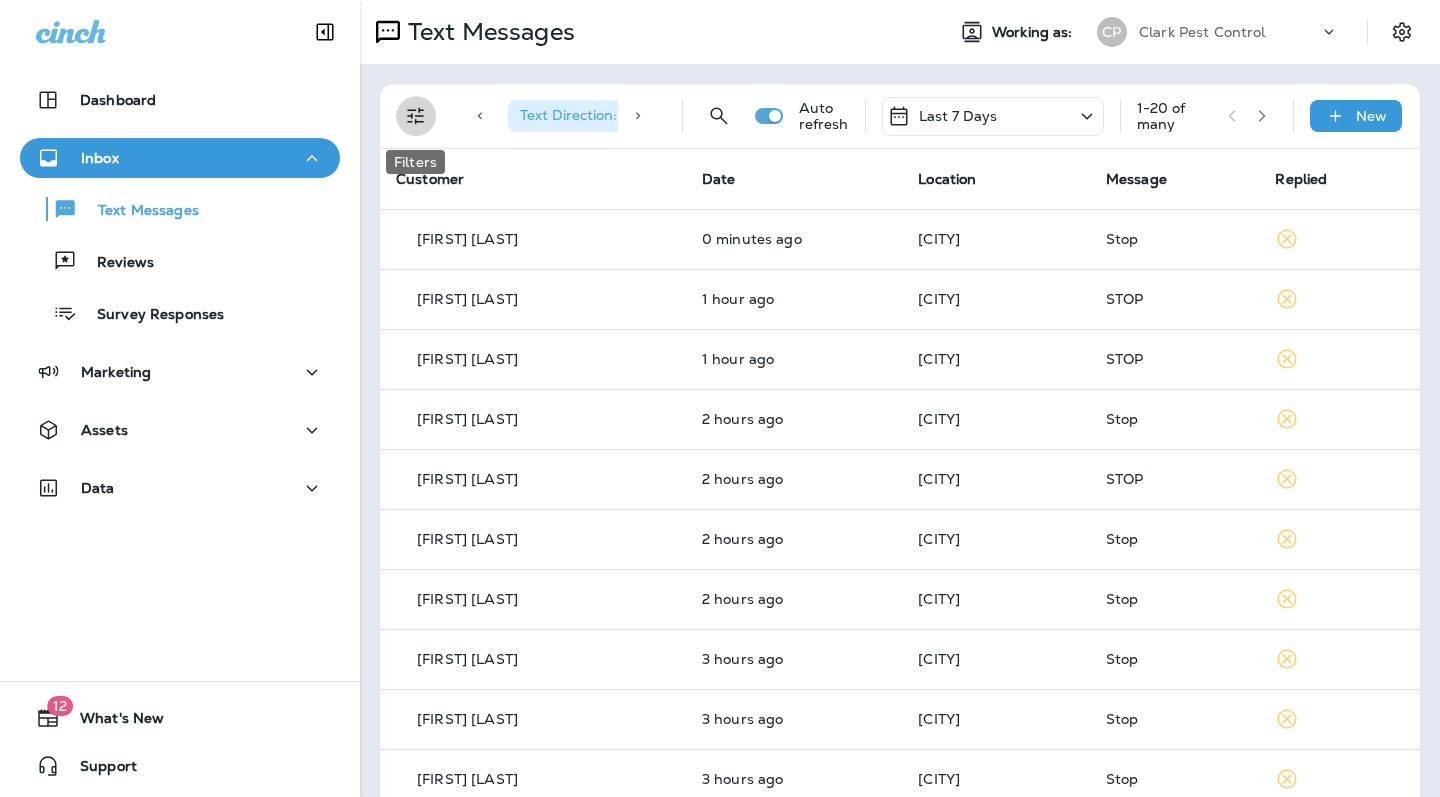 click 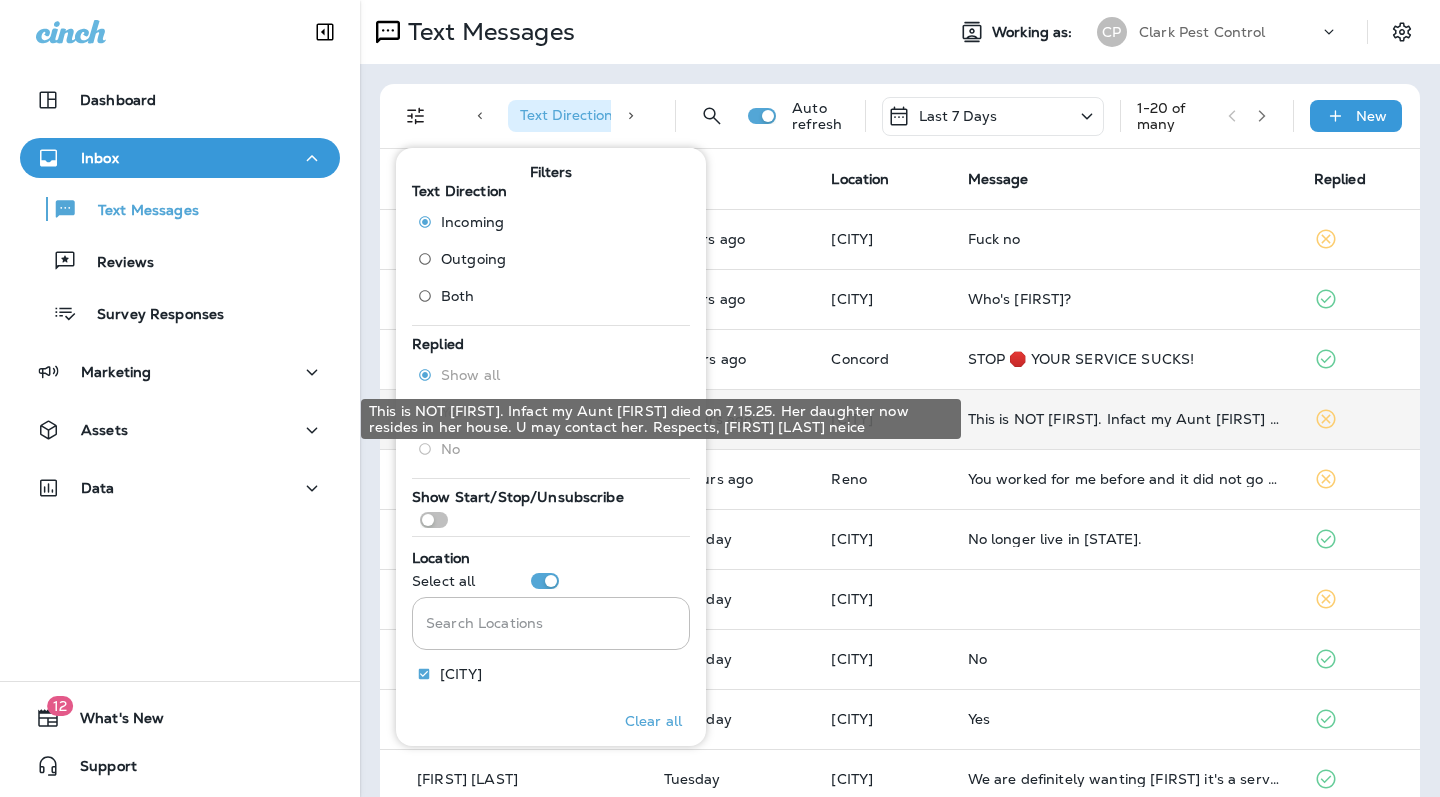 click on "This is NOT [FIRST].  Infact my Aunt [FIRST] died on 7.15.25.
Her daughter now resides in her house.  U may contact her.
Respects,
[FIRST] [LAST] neice" at bounding box center [1125, 419] 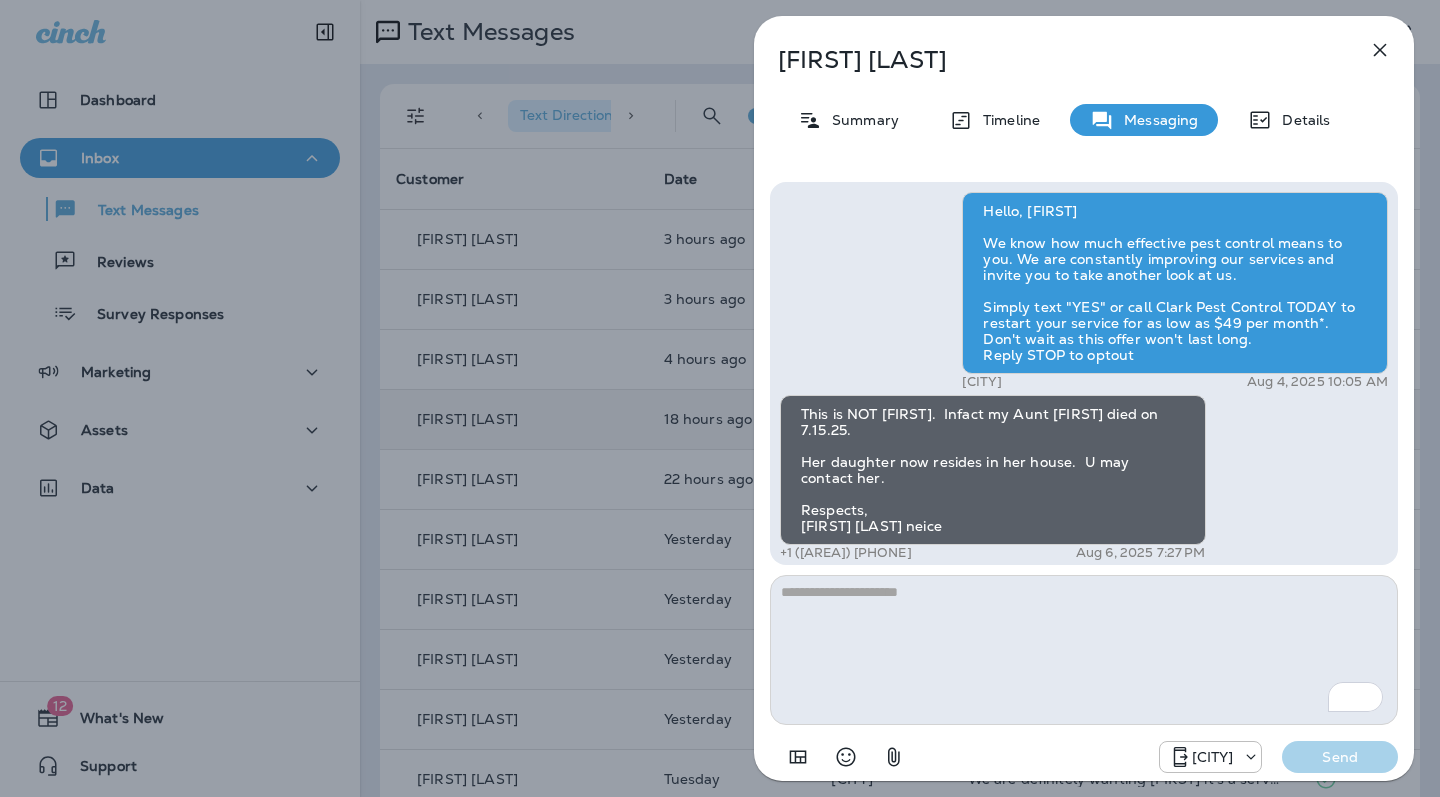 scroll, scrollTop: 0, scrollLeft: 0, axis: both 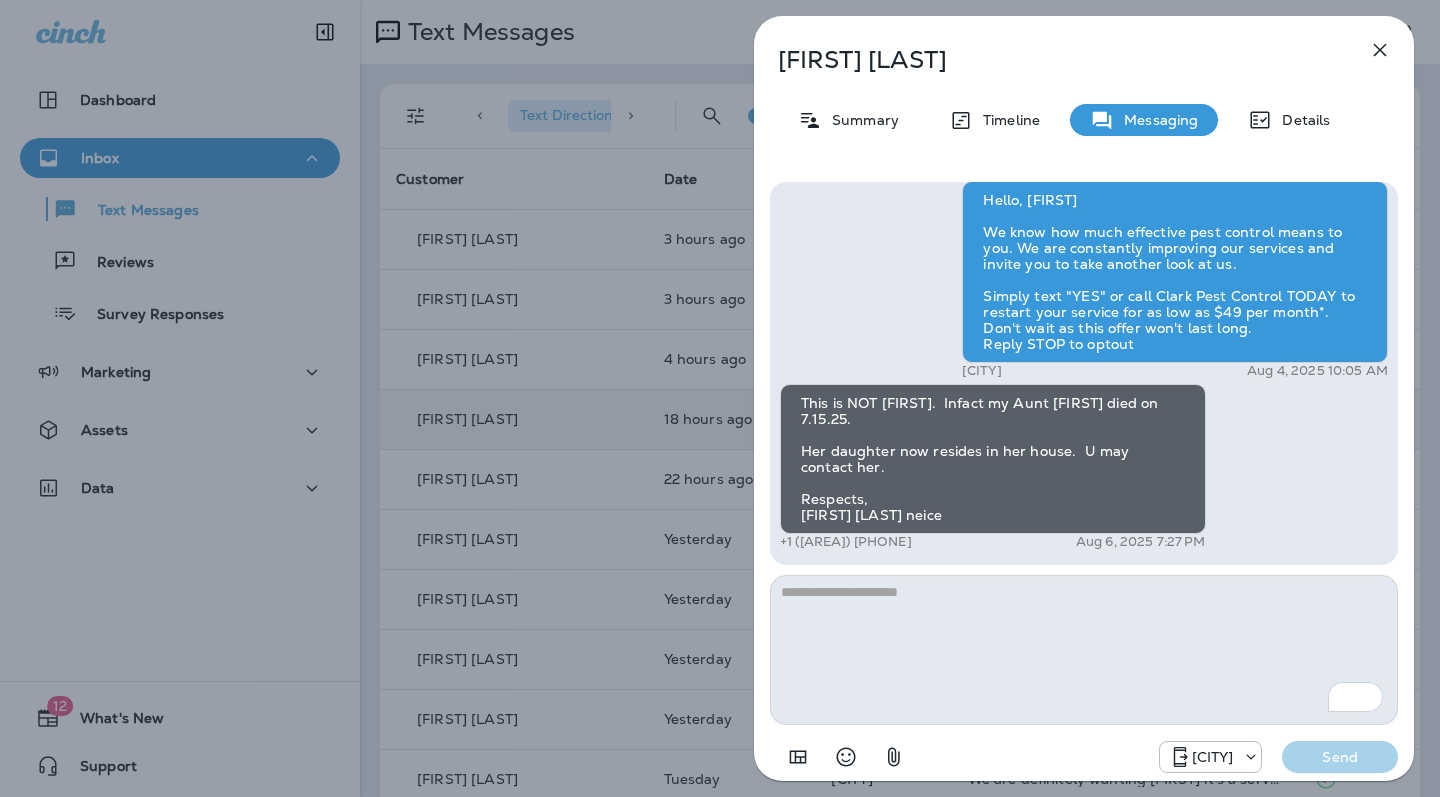 click 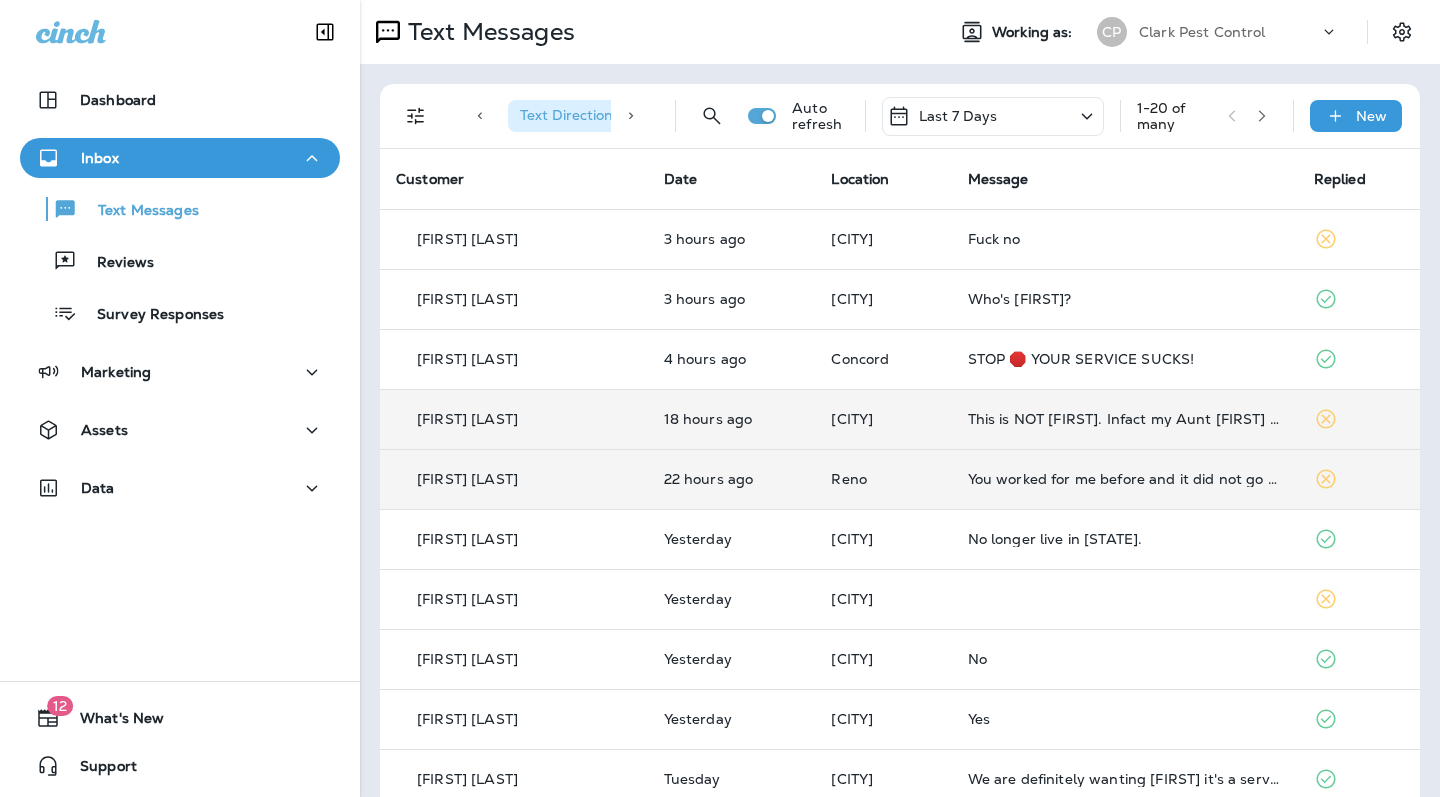 click on "You worked for me before and it did not go well. Take me off your call list." at bounding box center (1125, 479) 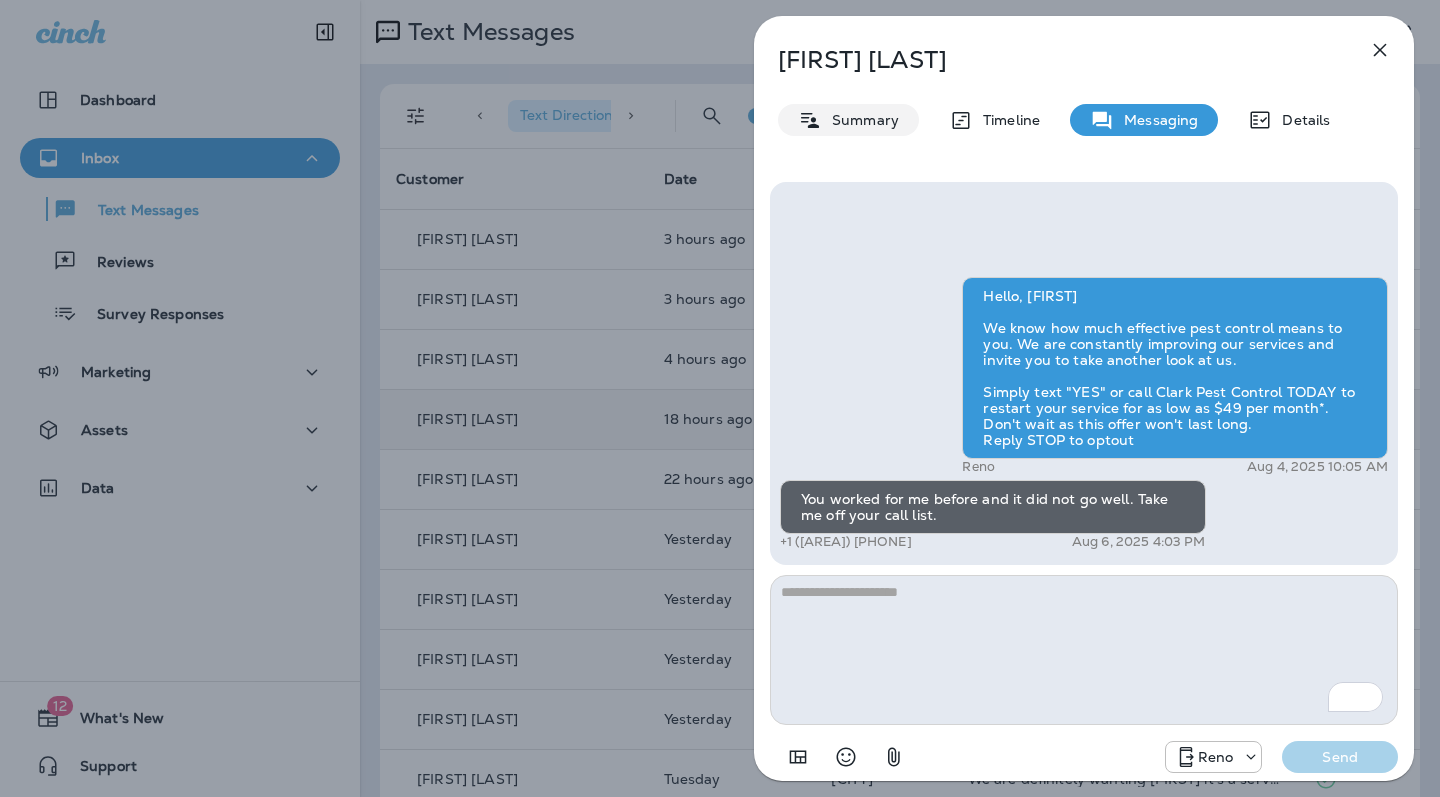 click on "Summary" at bounding box center (848, 120) 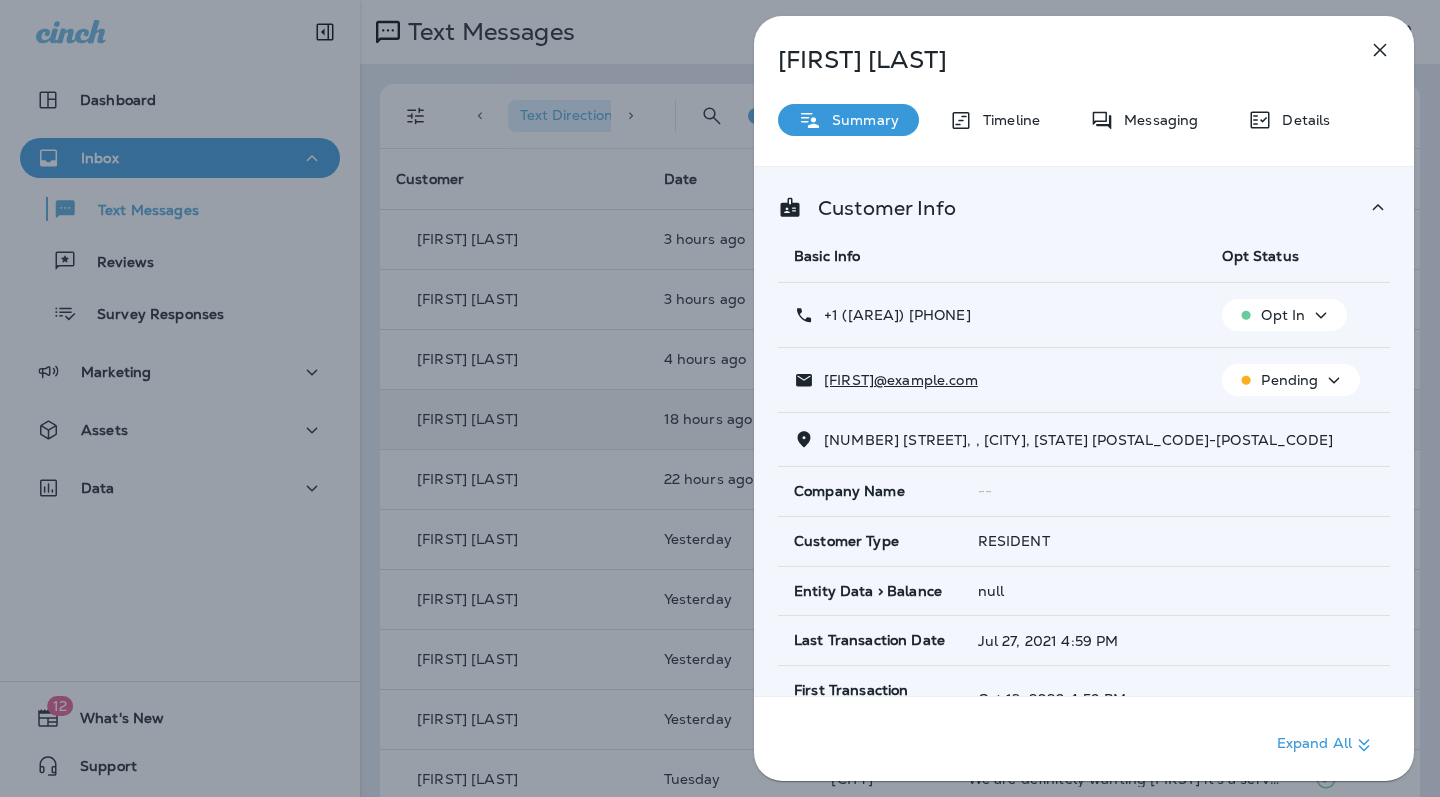 click 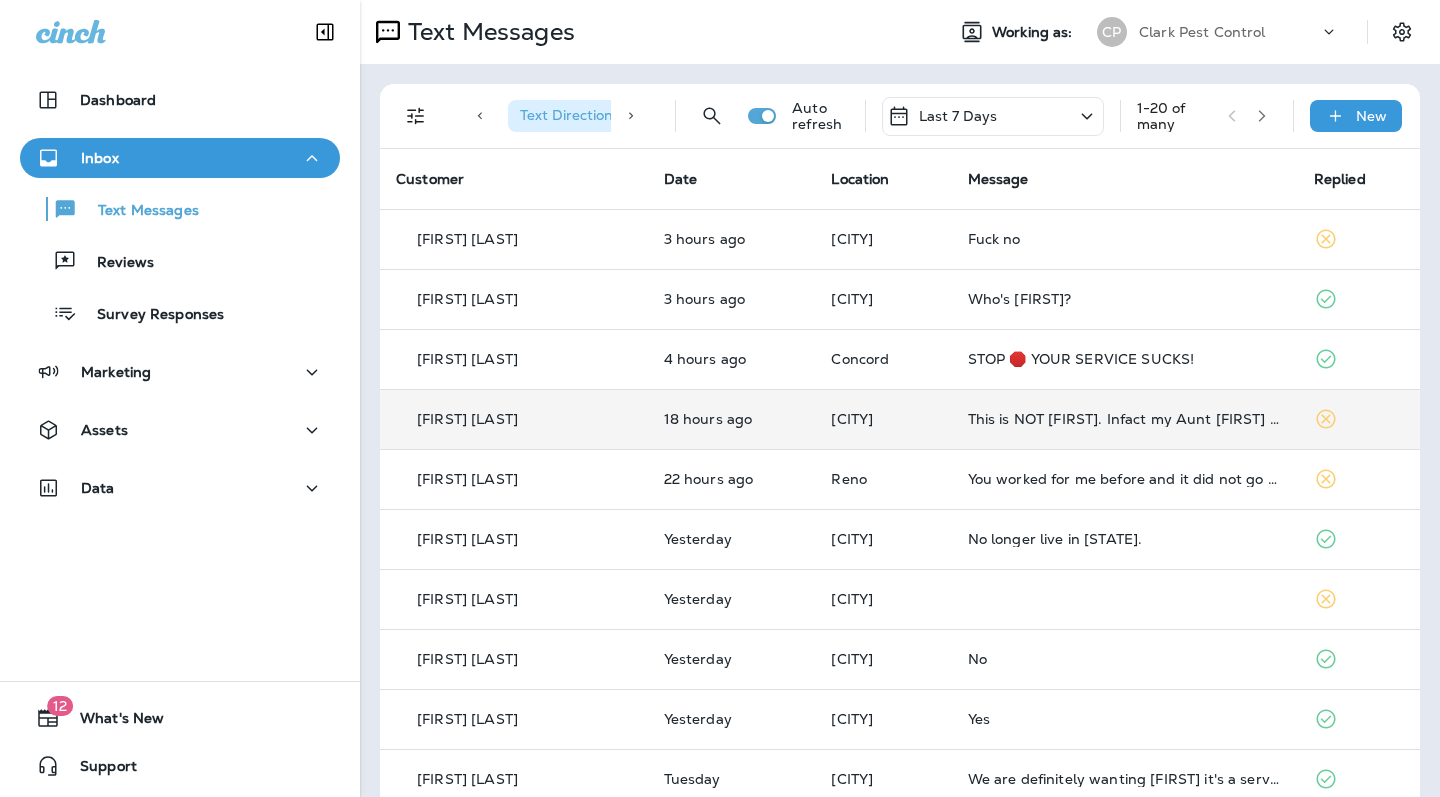 click on "Clark Pest Control" at bounding box center (1202, 32) 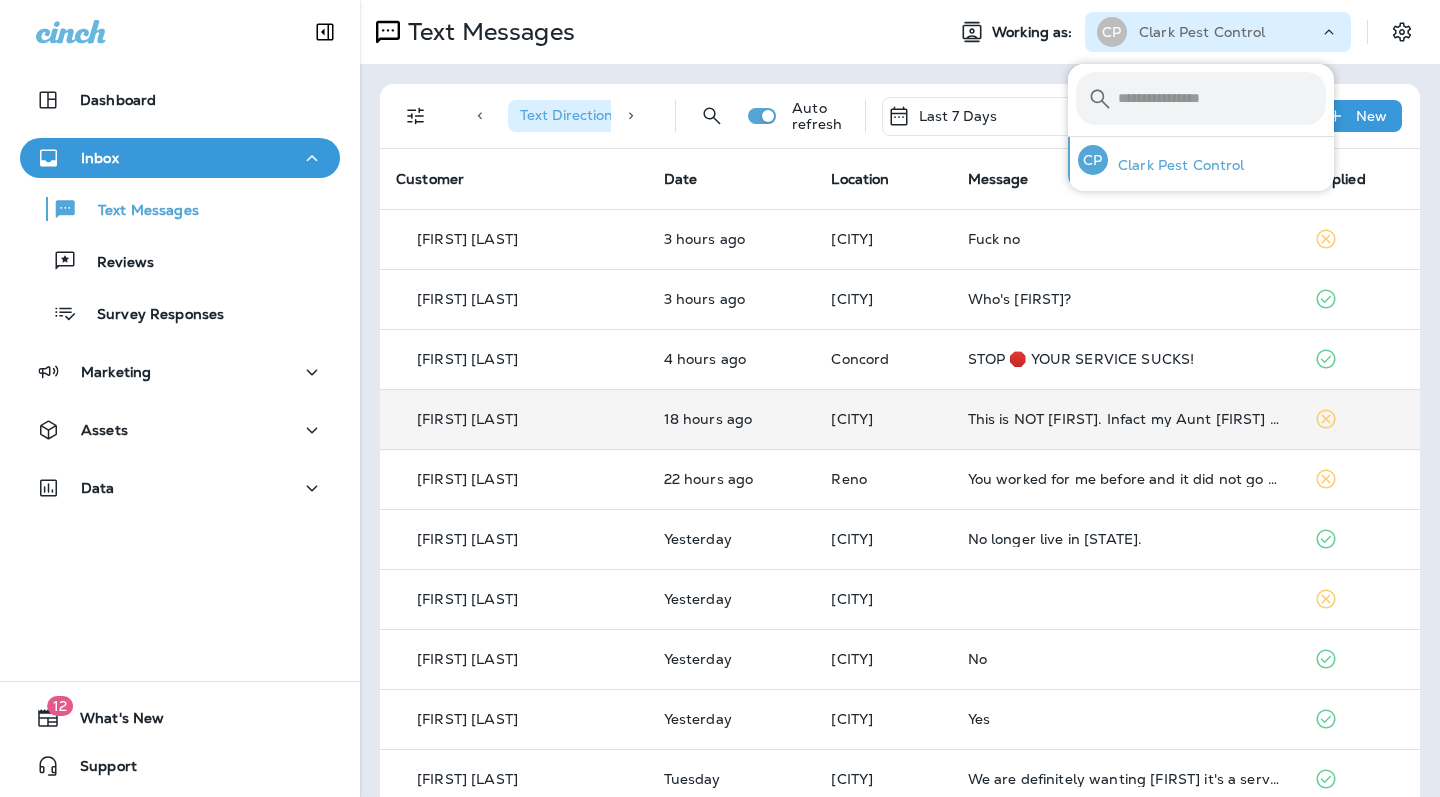 click on "Clark Pest Control" at bounding box center (1176, 165) 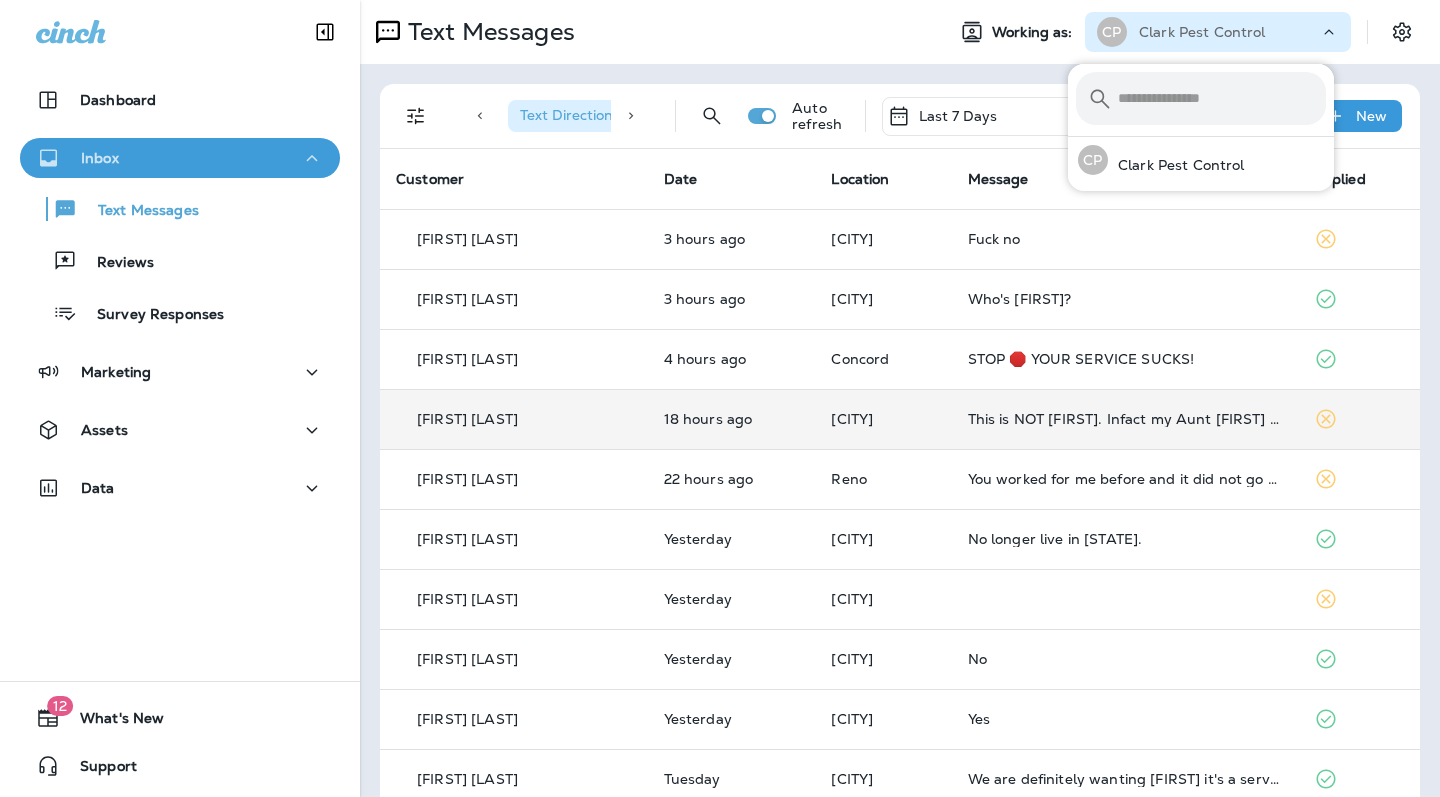 drag, startPoint x: 98, startPoint y: 143, endPoint x: 109, endPoint y: 154, distance: 15.556349 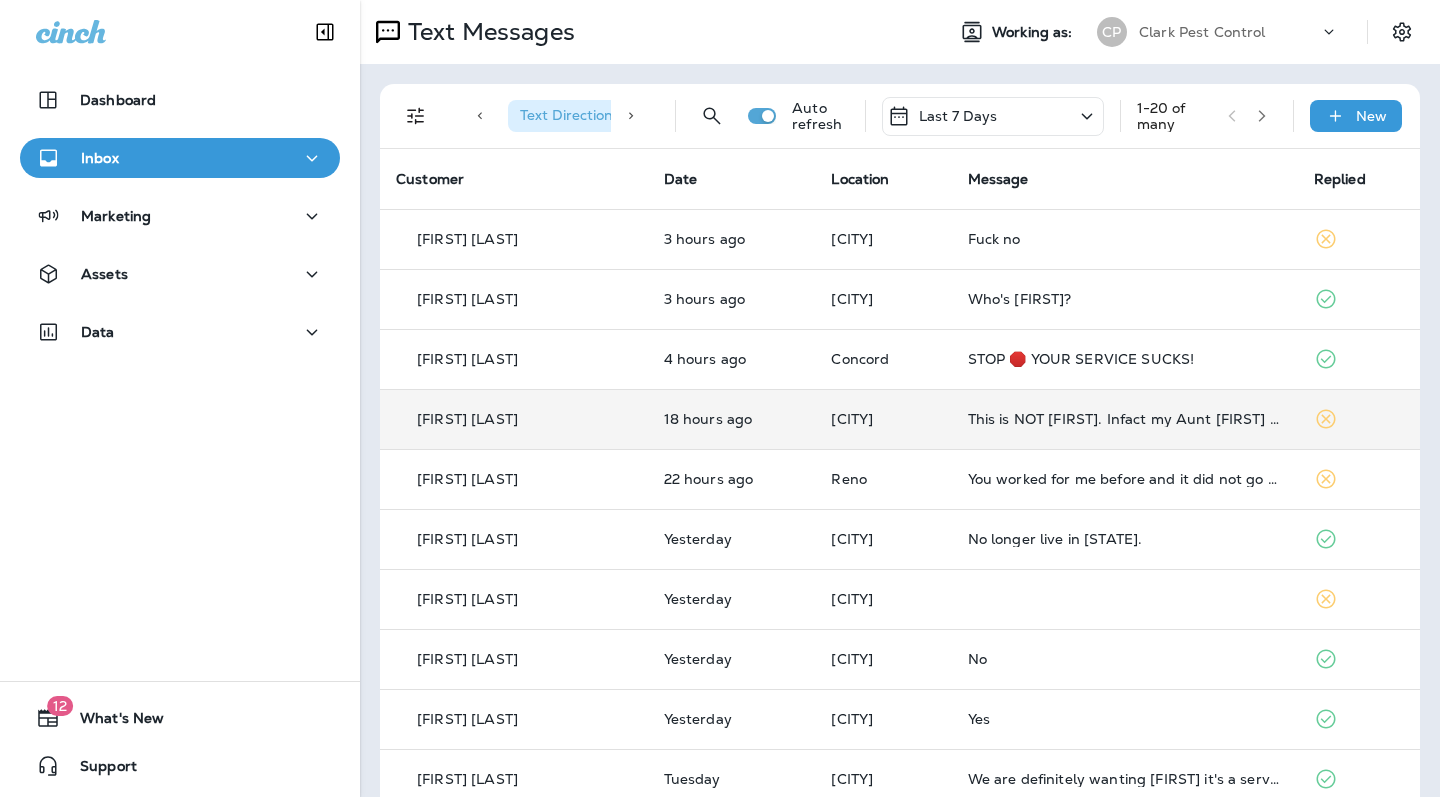 click on "Inbox" at bounding box center (100, 158) 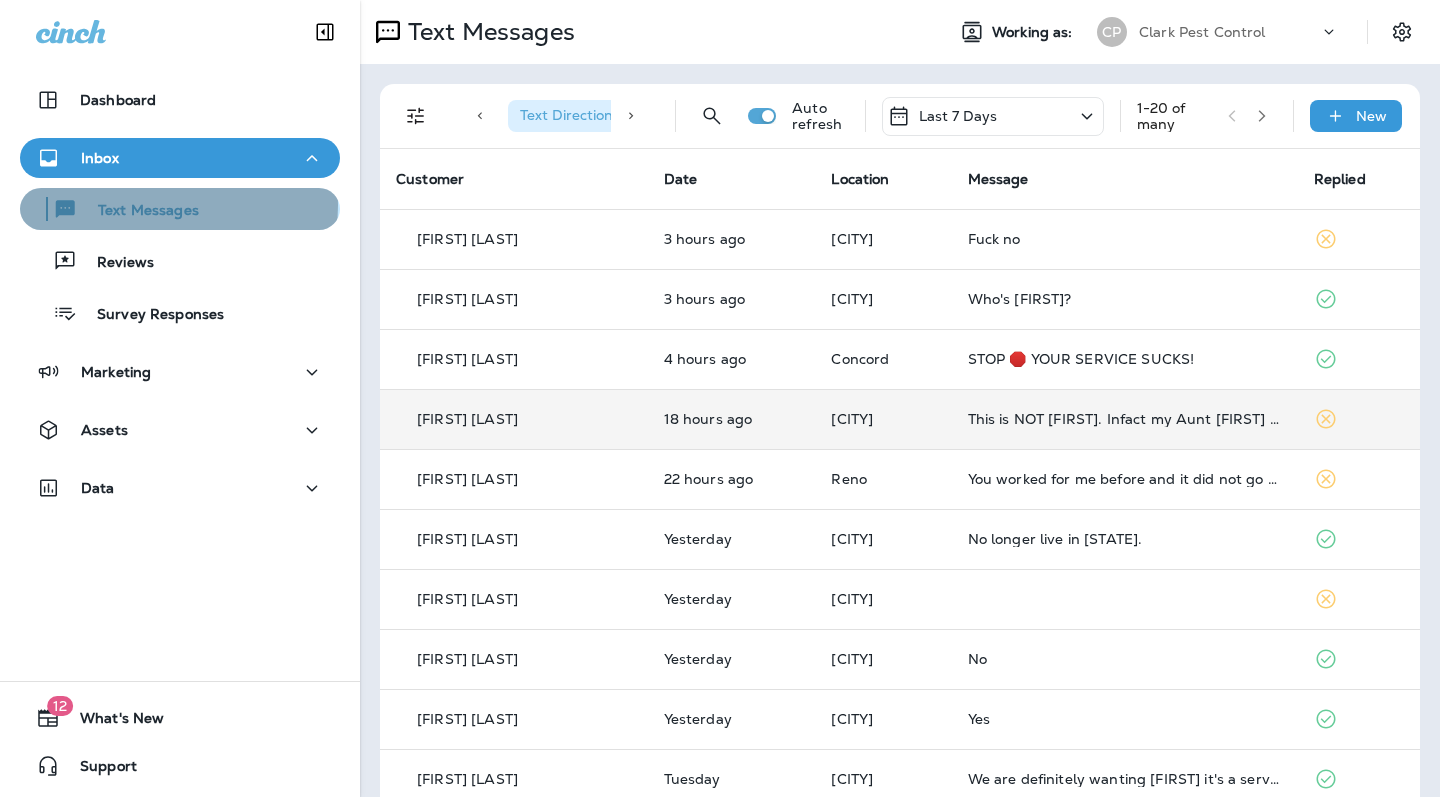 click on "Text Messages" at bounding box center [138, 211] 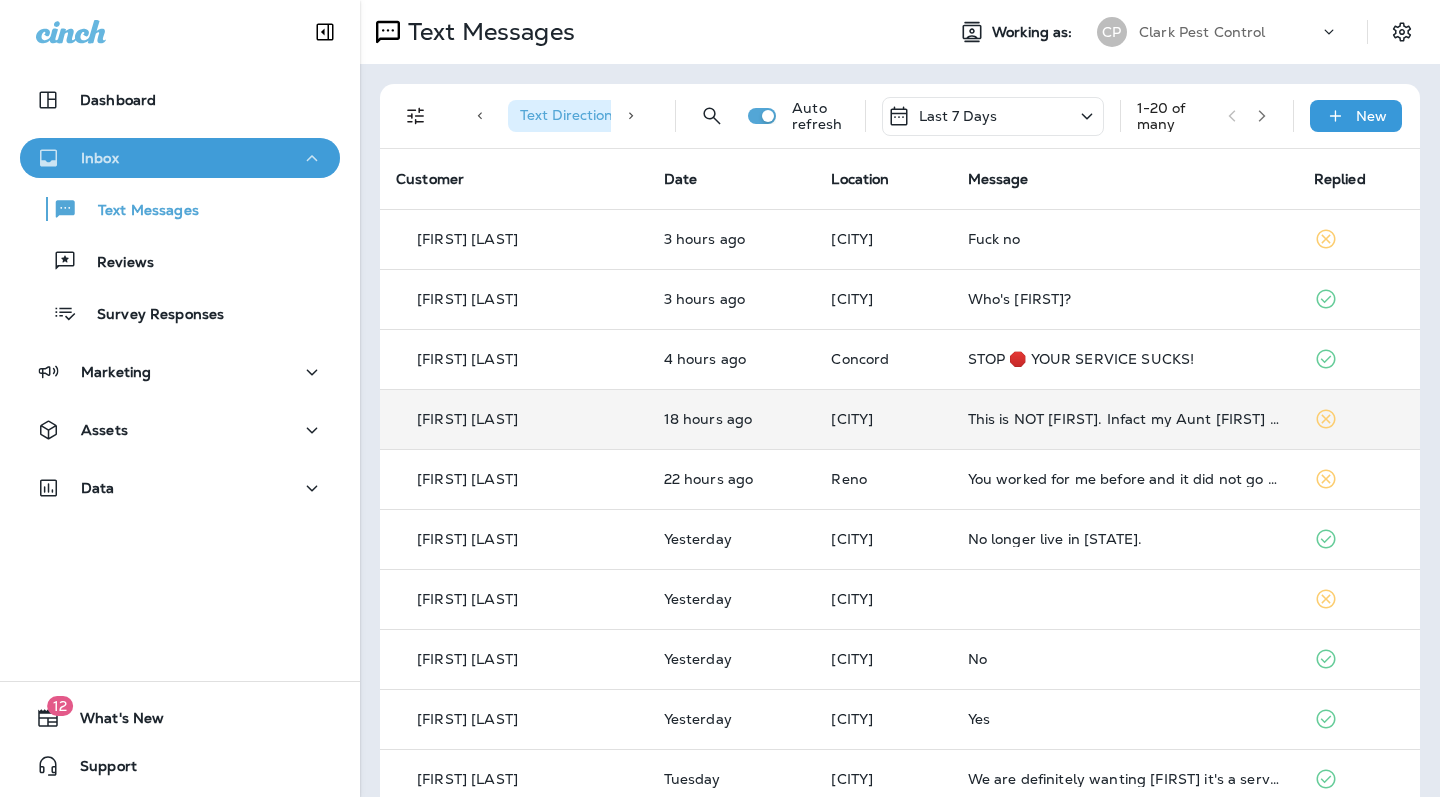 click on "Inbox" at bounding box center [180, 158] 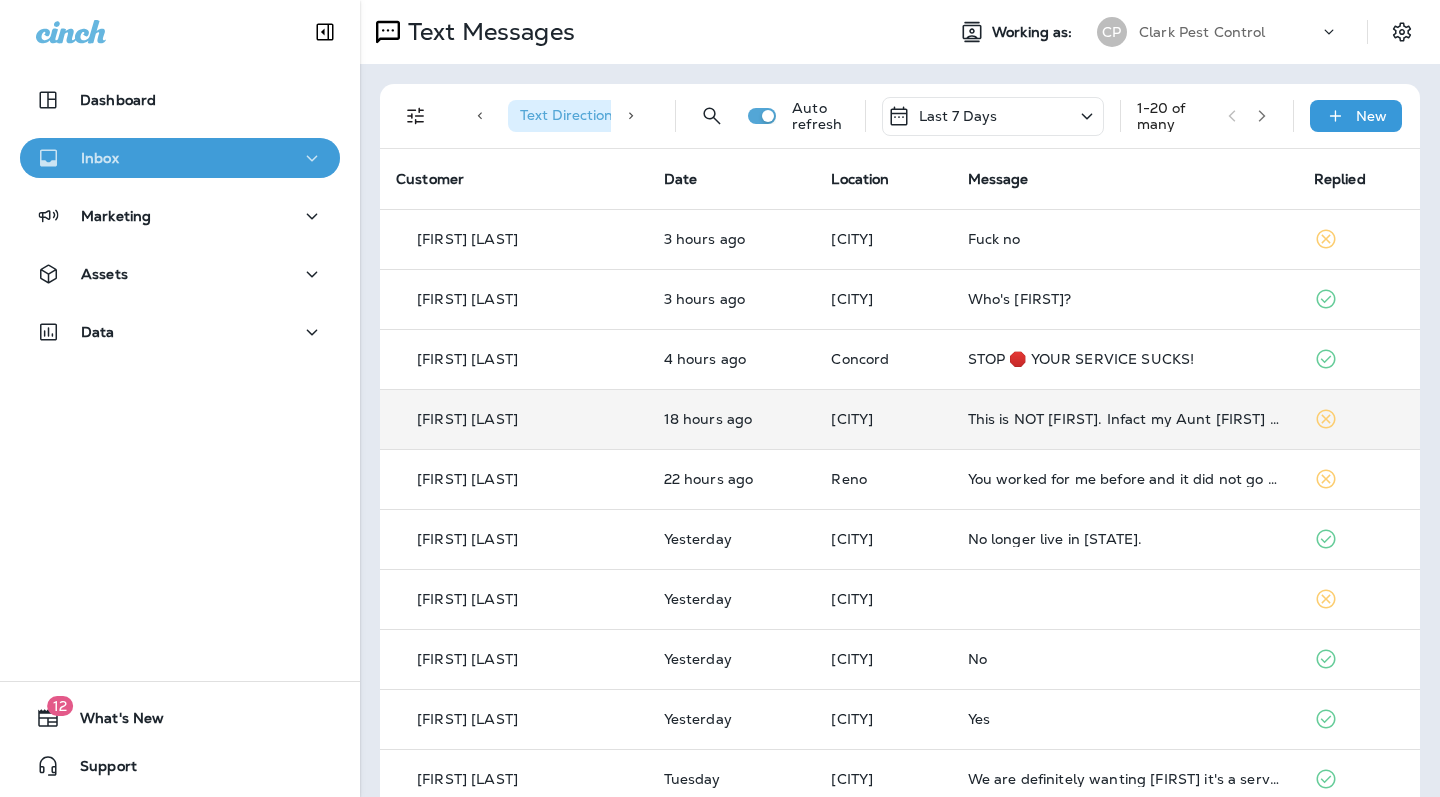click 